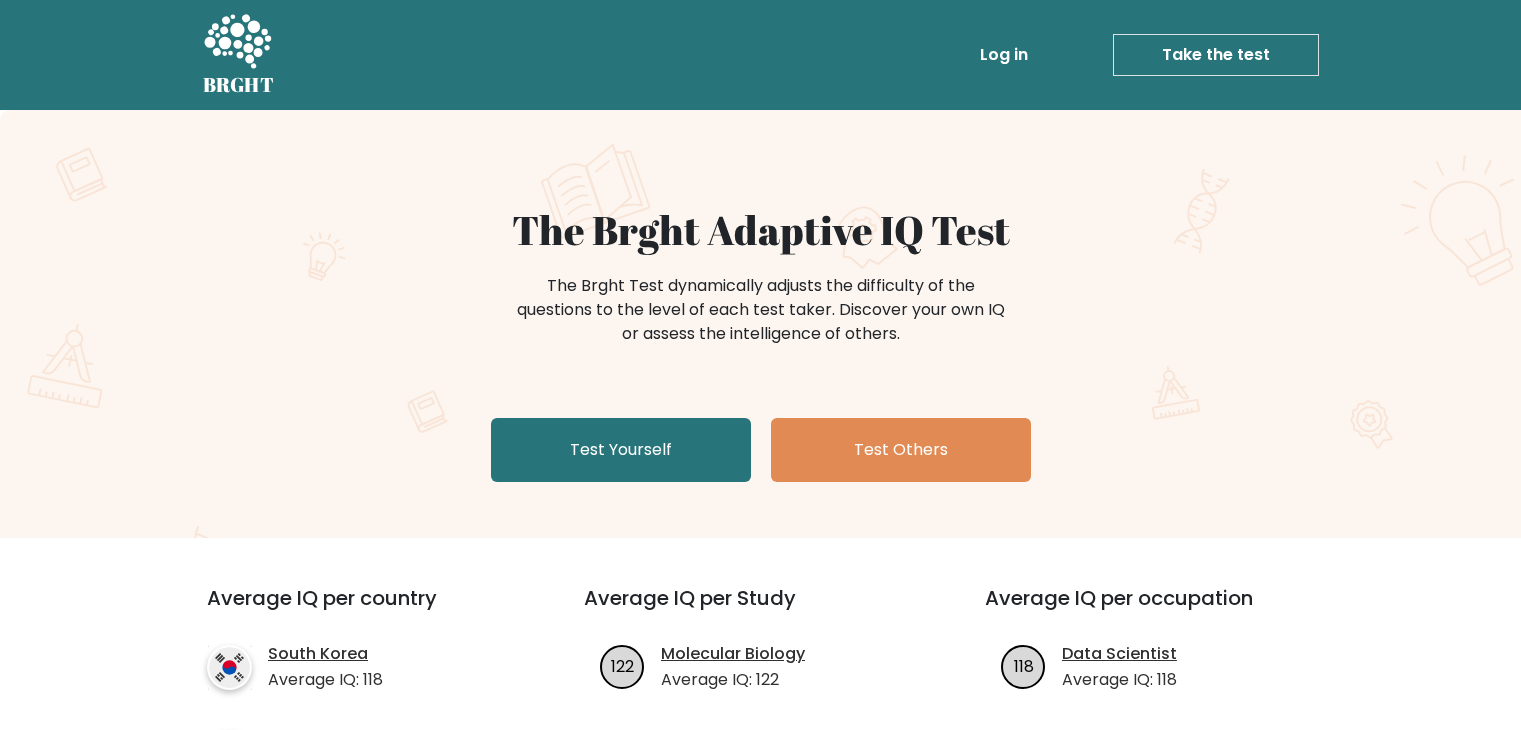scroll, scrollTop: 0, scrollLeft: 0, axis: both 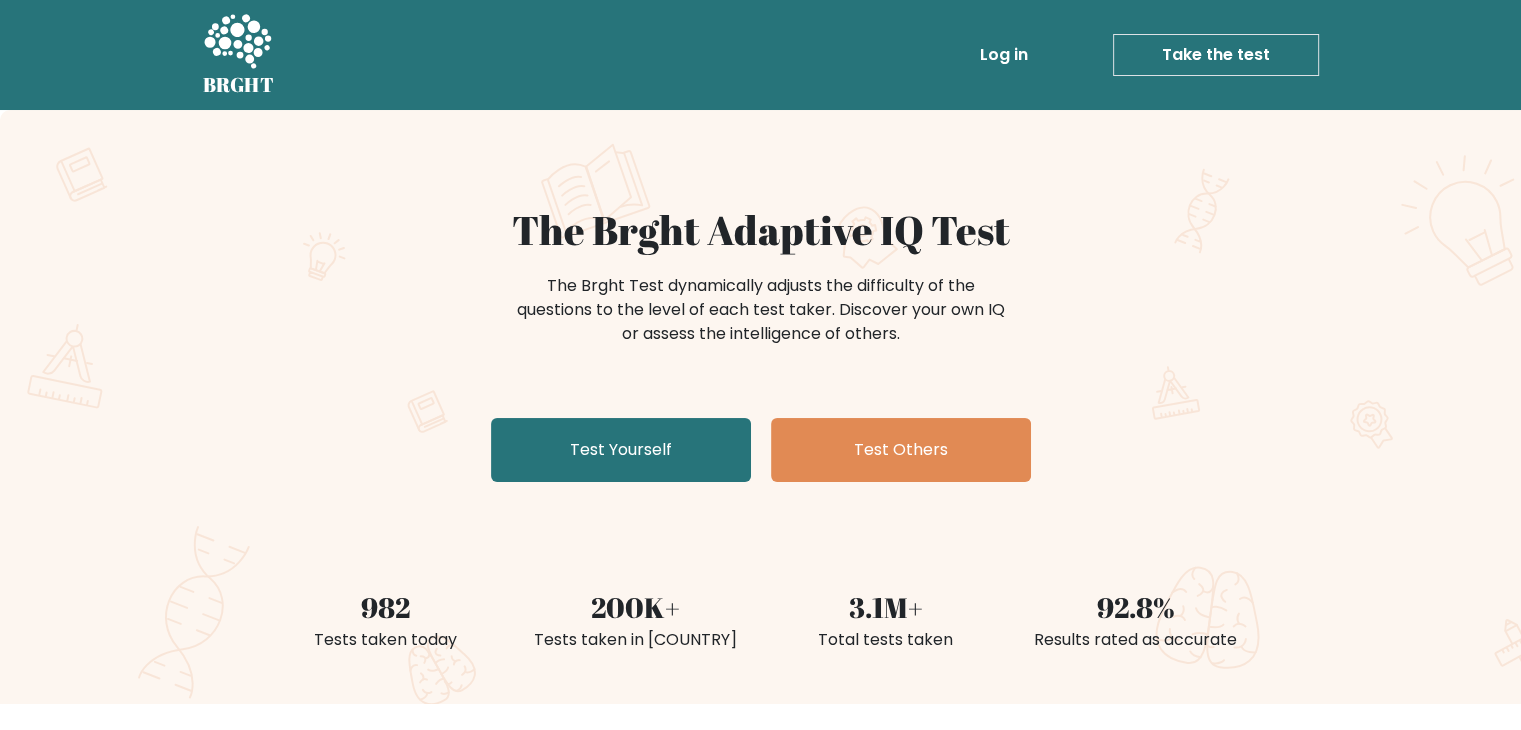 click on "Log in" at bounding box center [965, 55] 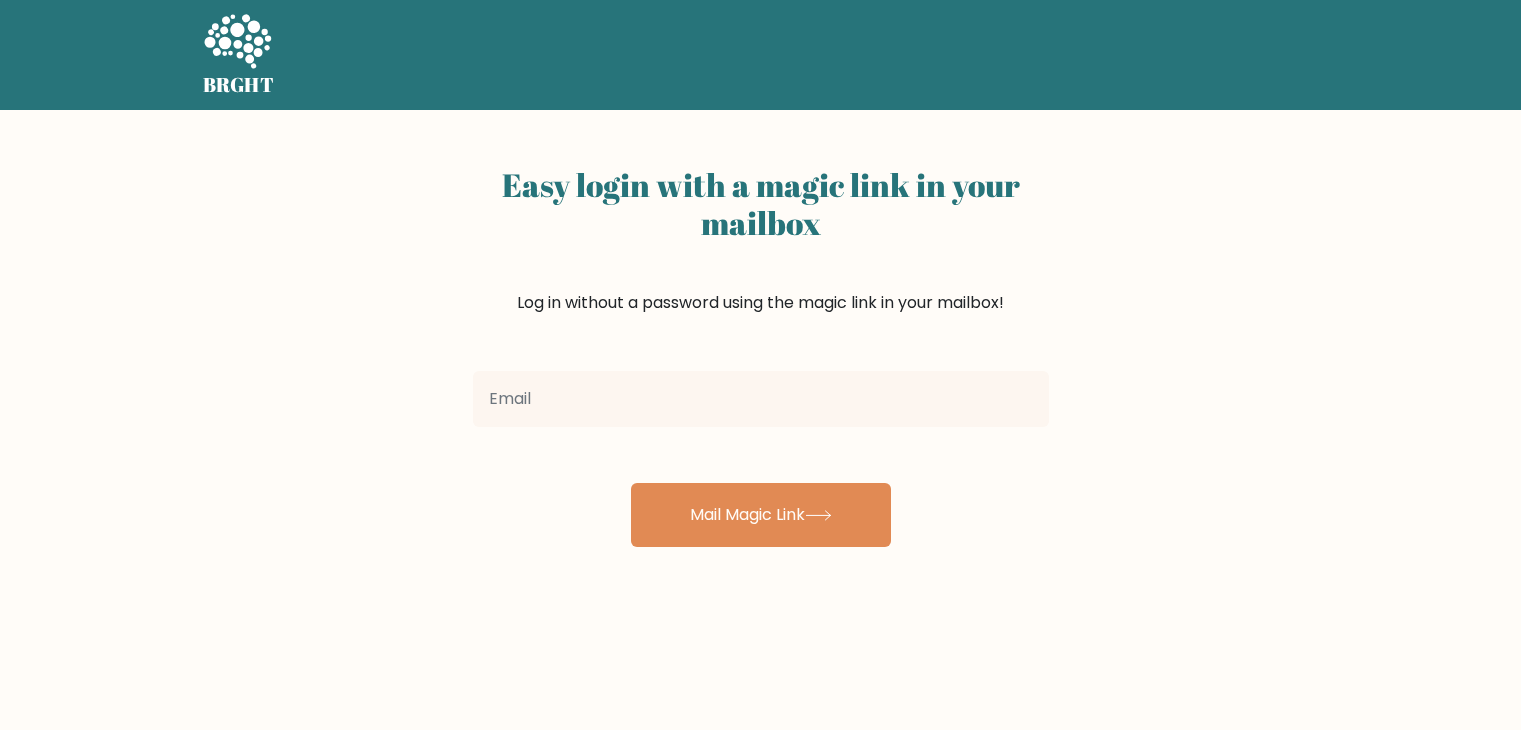 scroll, scrollTop: 0, scrollLeft: 0, axis: both 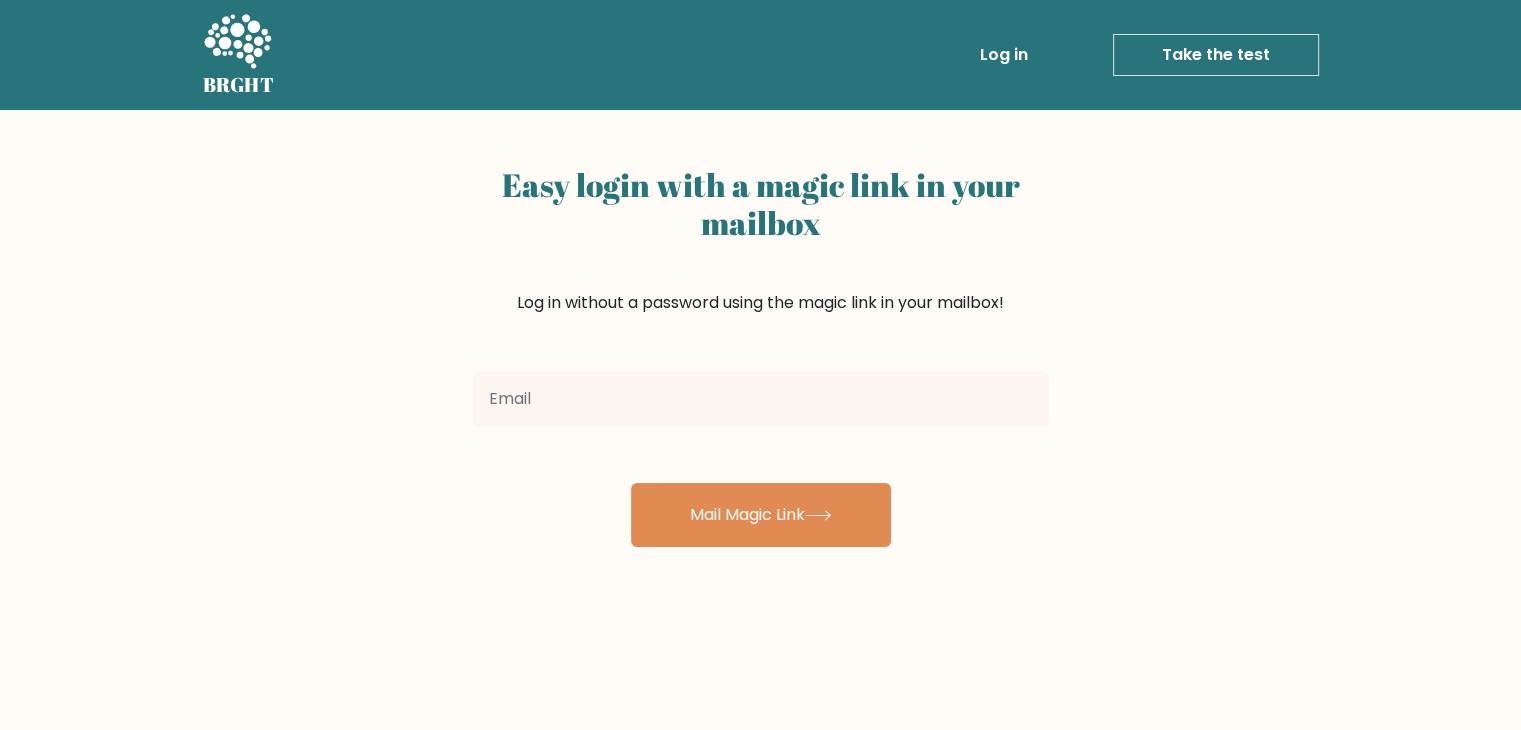 click at bounding box center [761, 399] 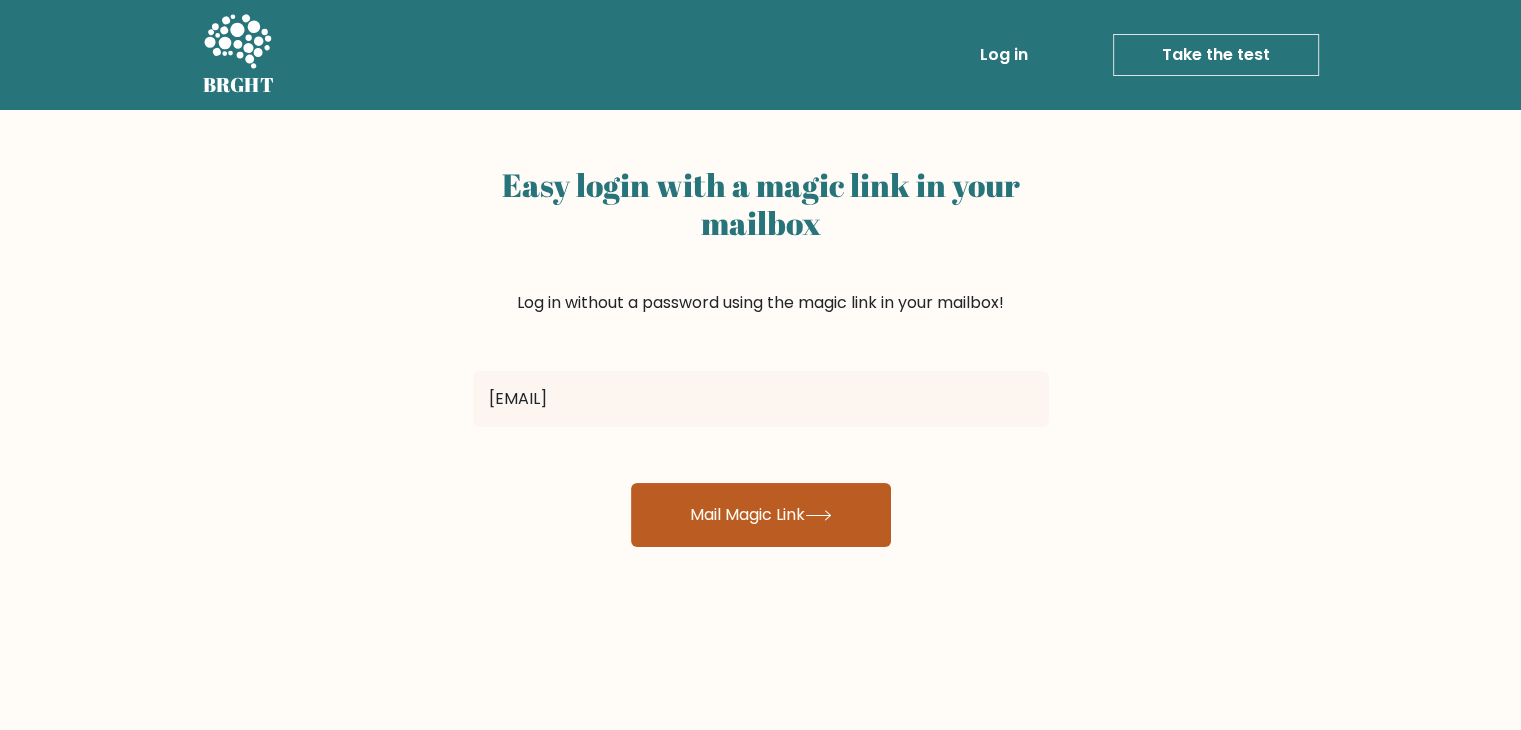 click on "Mail Magic Link" at bounding box center (761, 515) 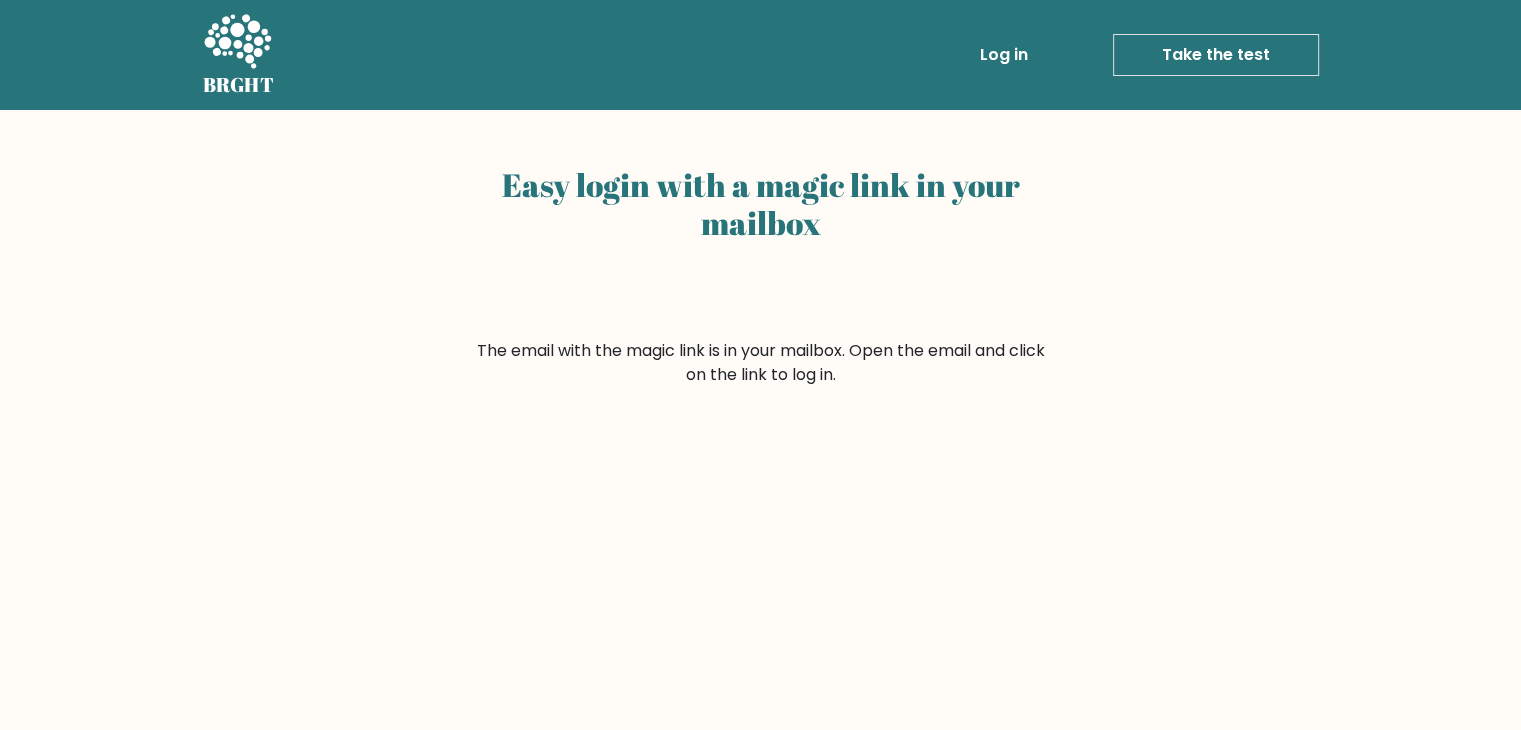 scroll, scrollTop: 100, scrollLeft: 0, axis: vertical 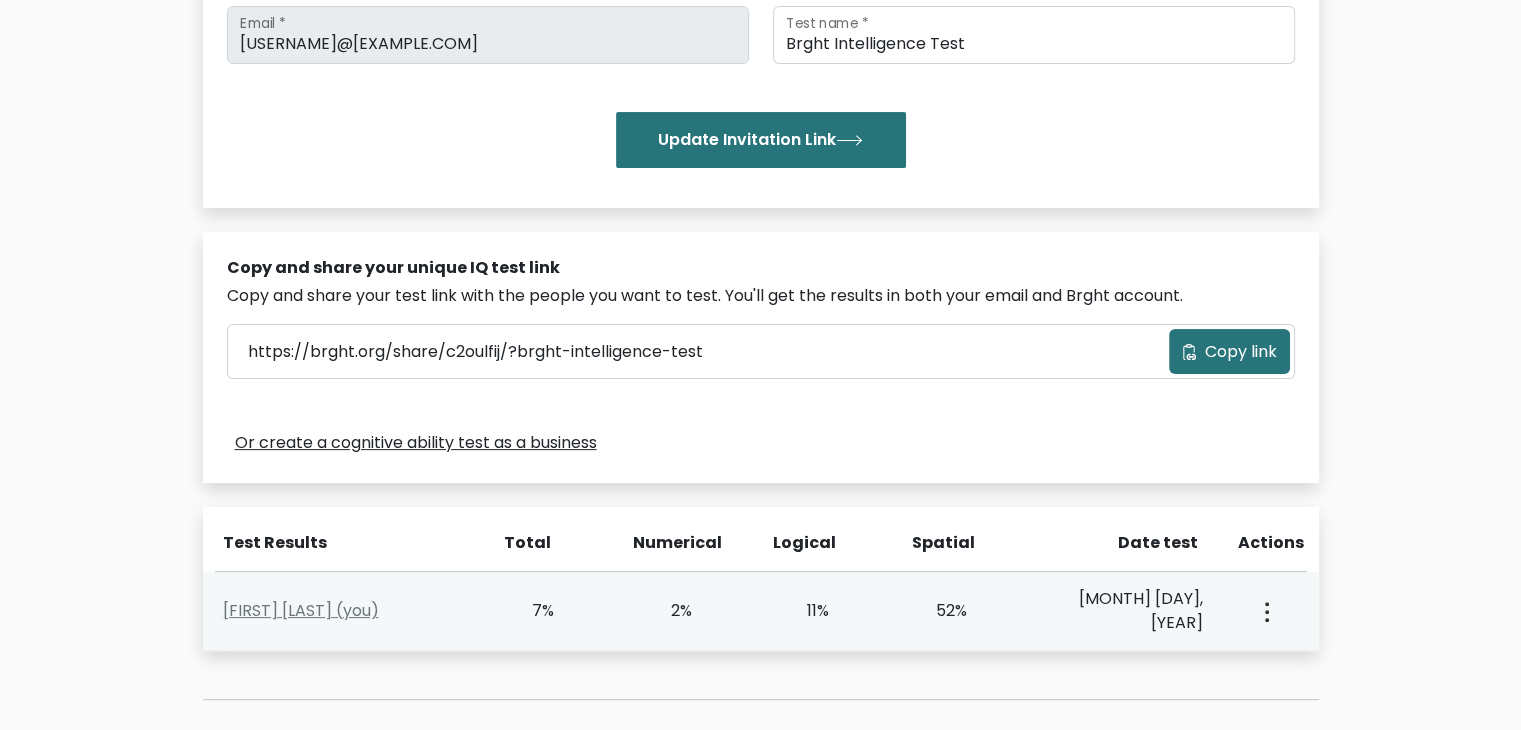 click on "View Profile" at bounding box center (1265, 611) 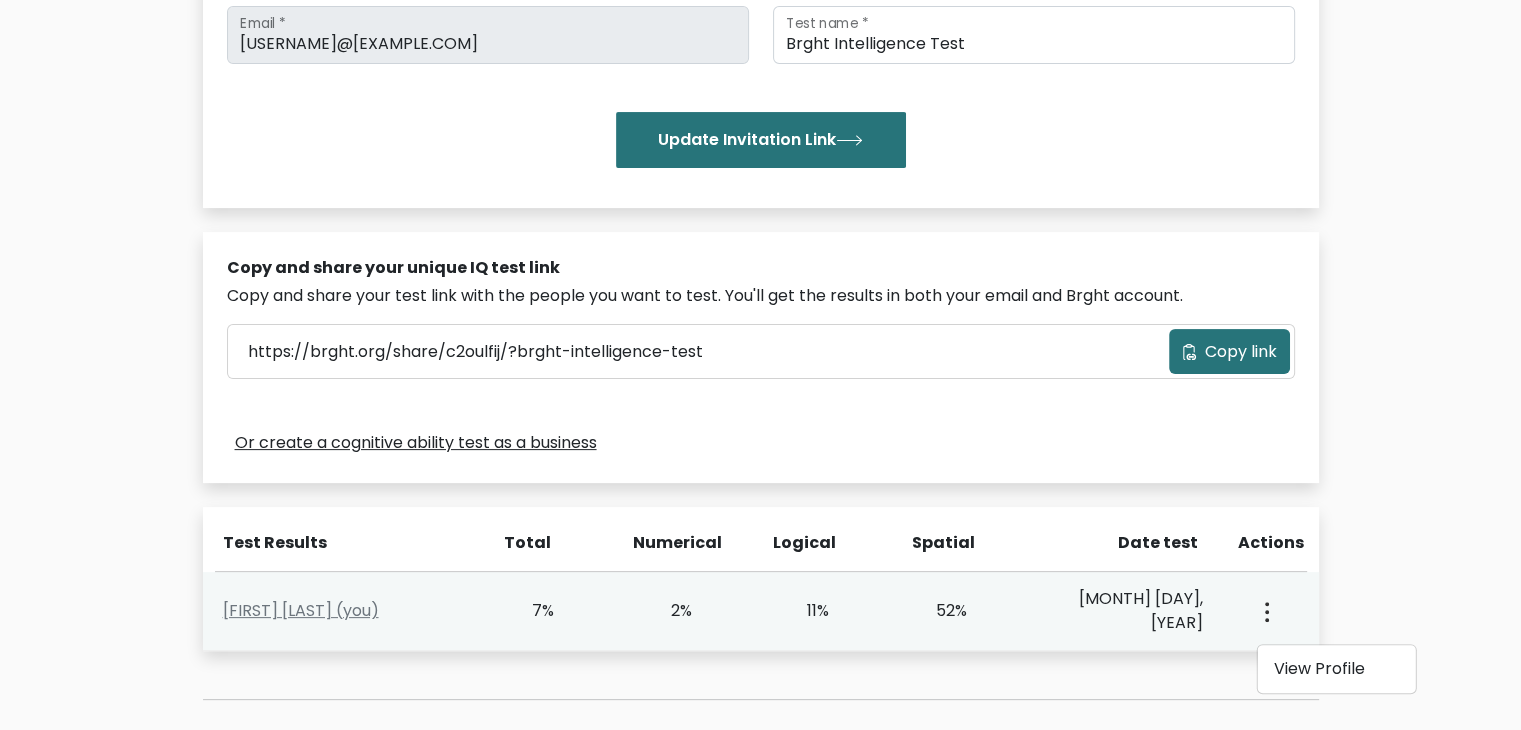 click on "View Profile" at bounding box center (1336, 669) 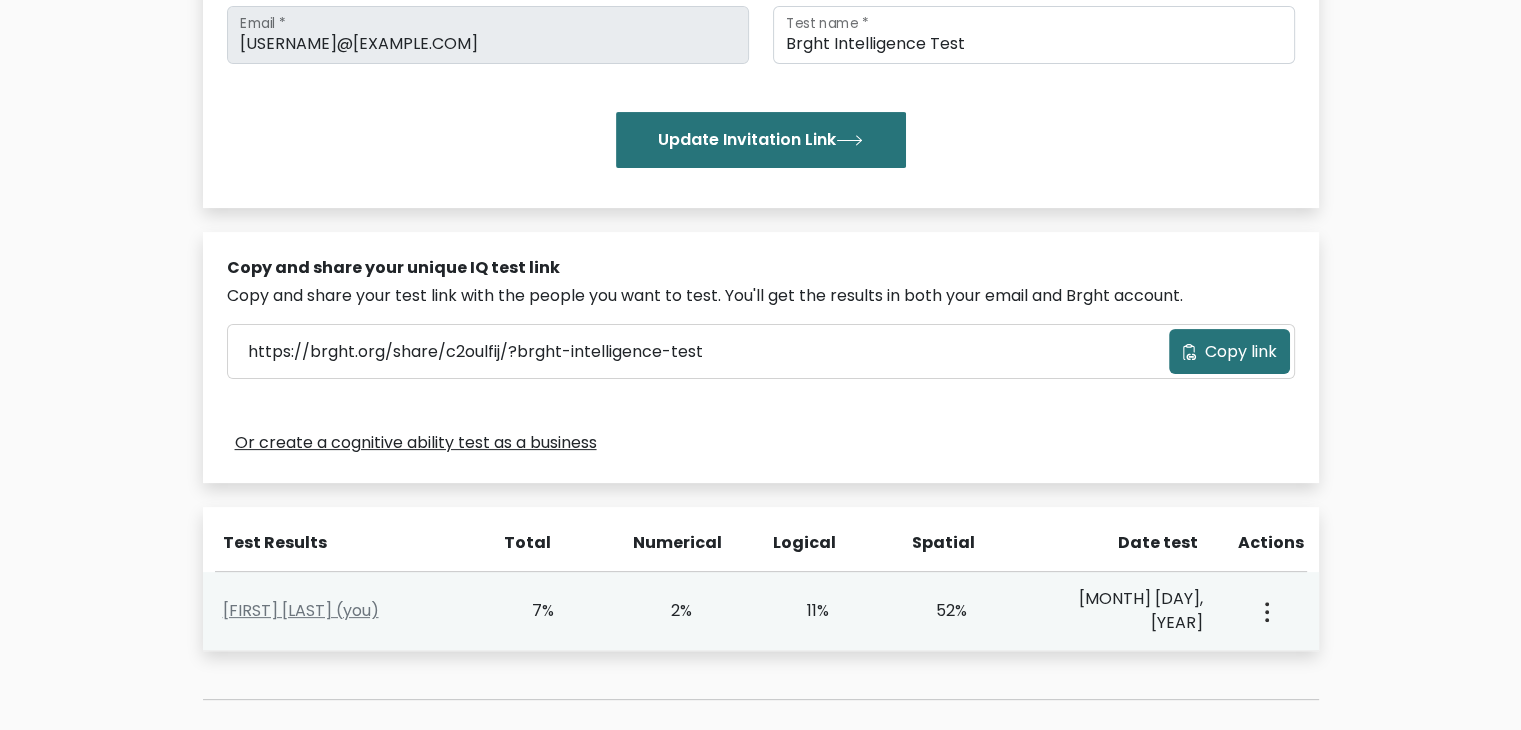 click at bounding box center [1265, 611] 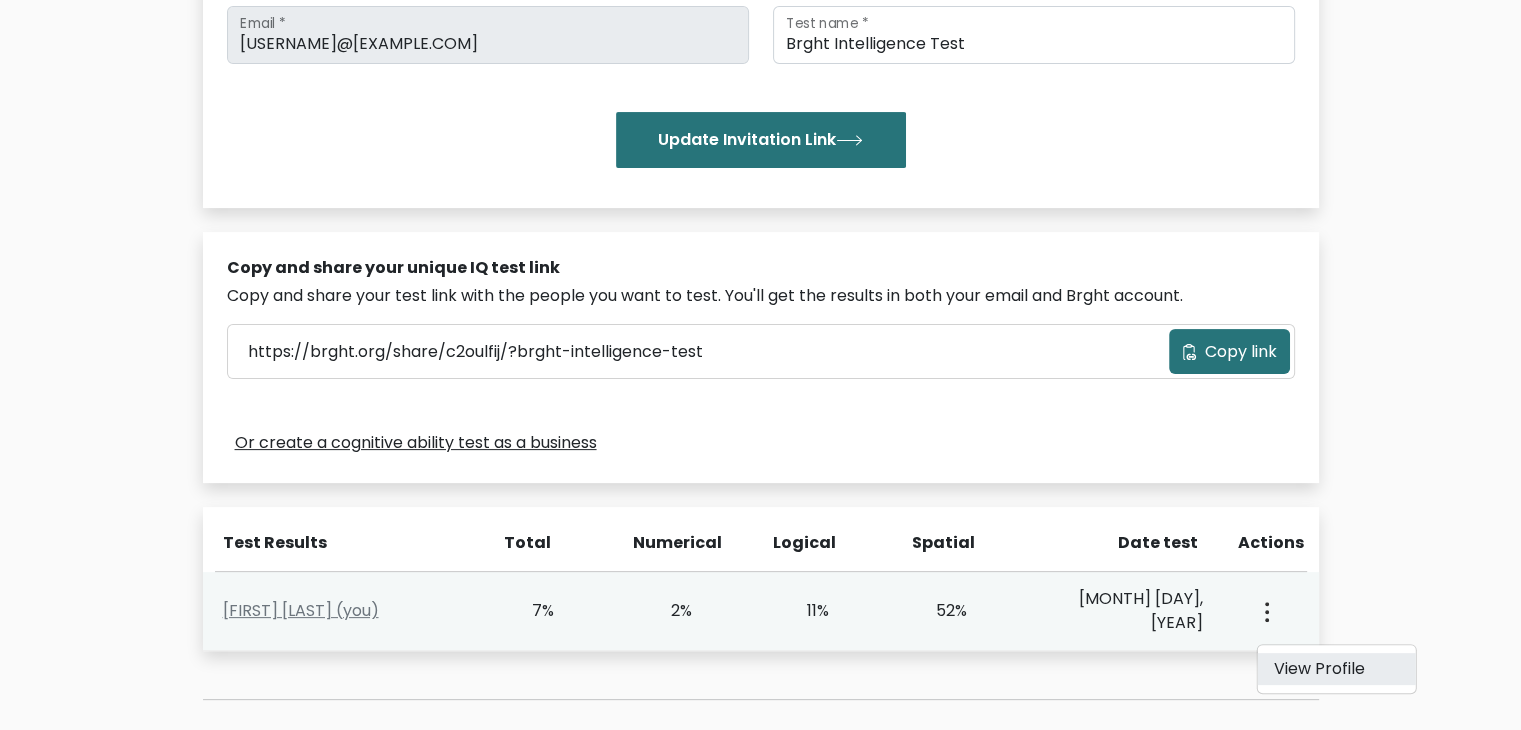 click on "View Profile" at bounding box center [1336, 669] 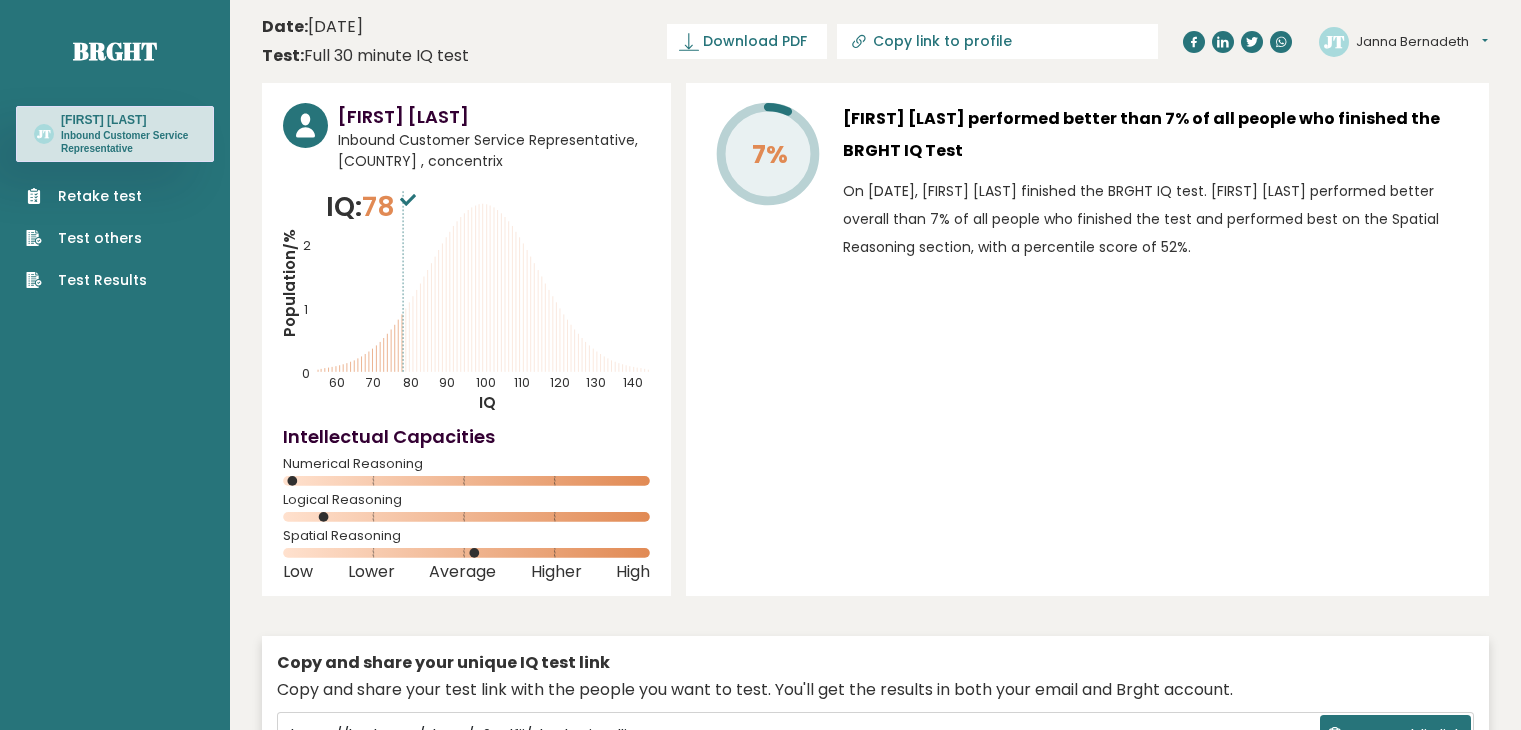 scroll, scrollTop: 0, scrollLeft: 0, axis: both 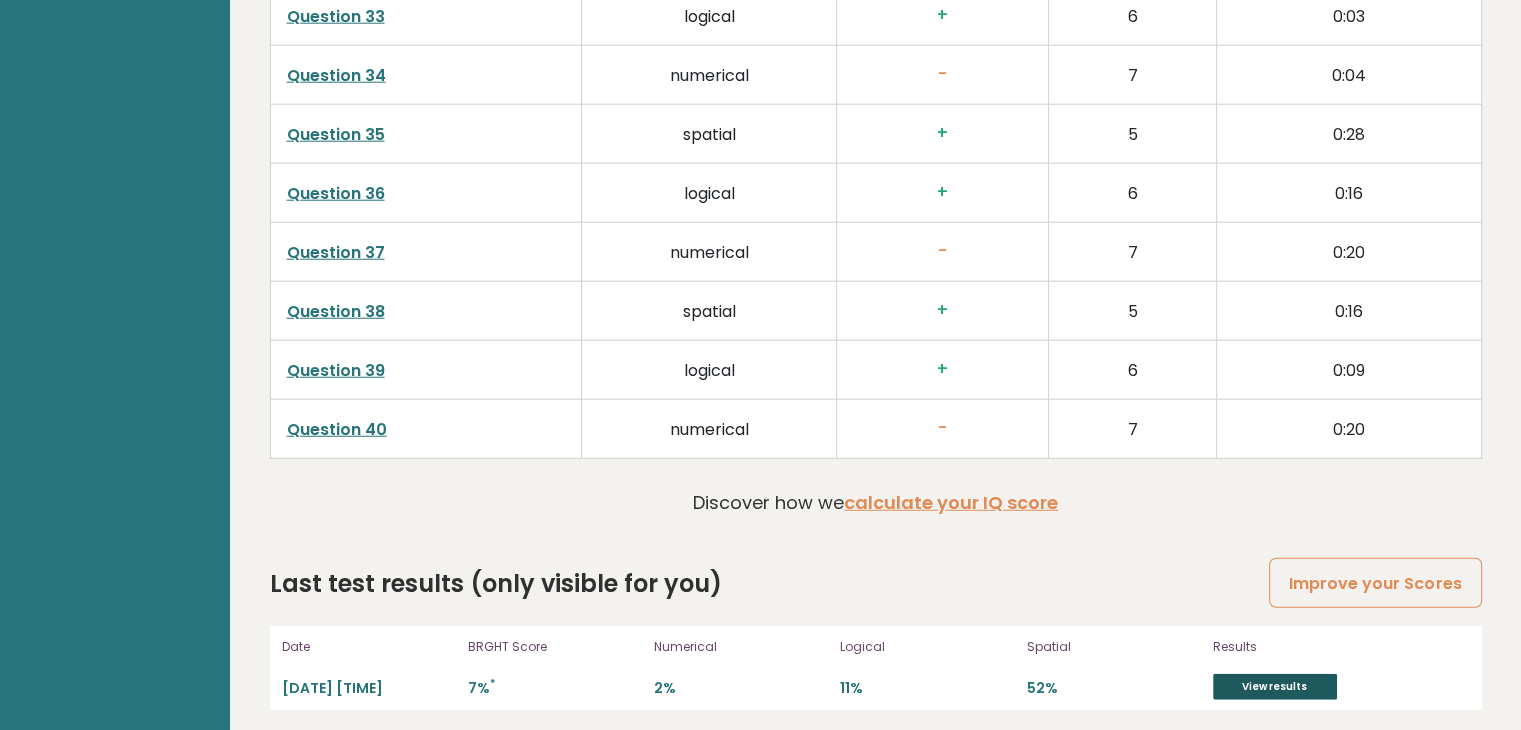 click on "View results" at bounding box center (1275, 687) 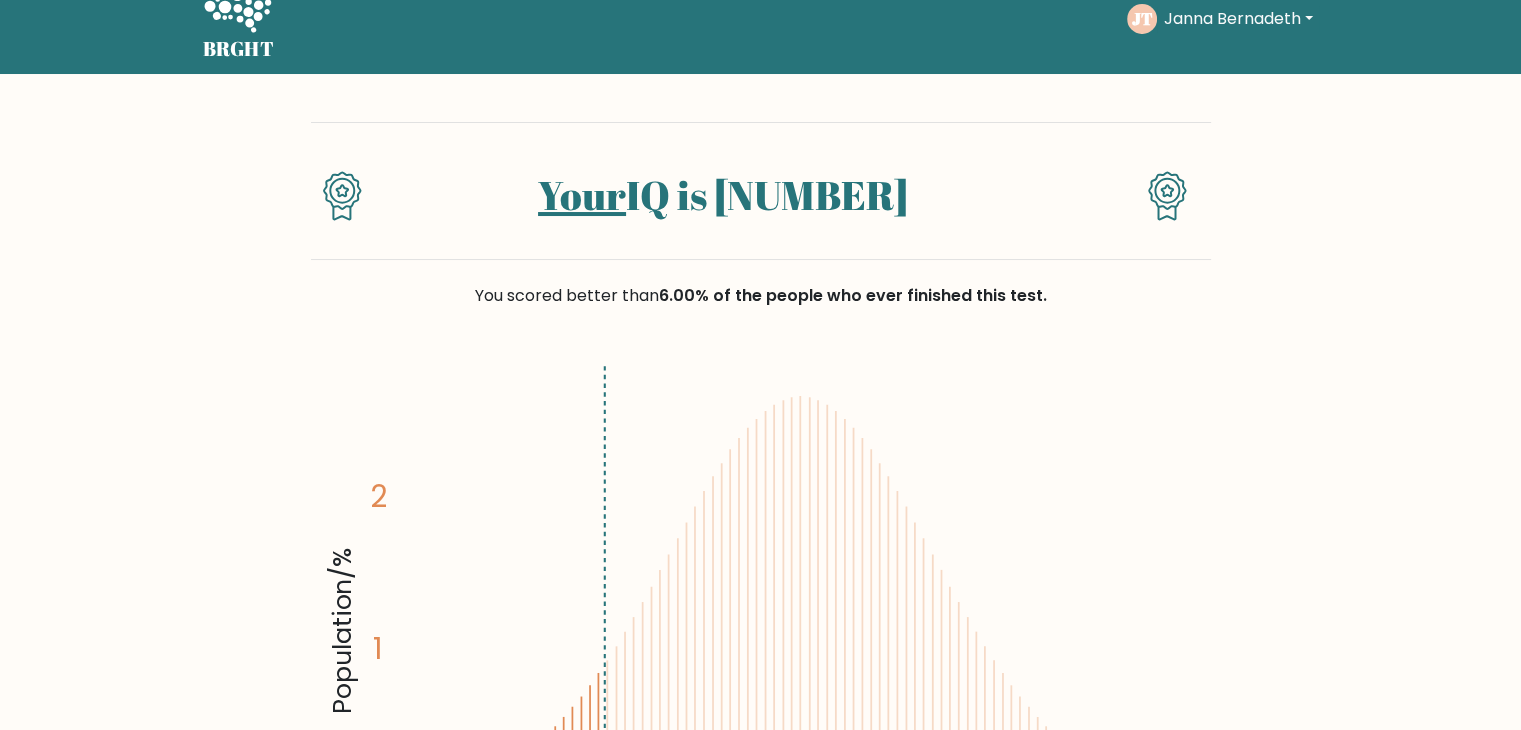 scroll, scrollTop: 100, scrollLeft: 0, axis: vertical 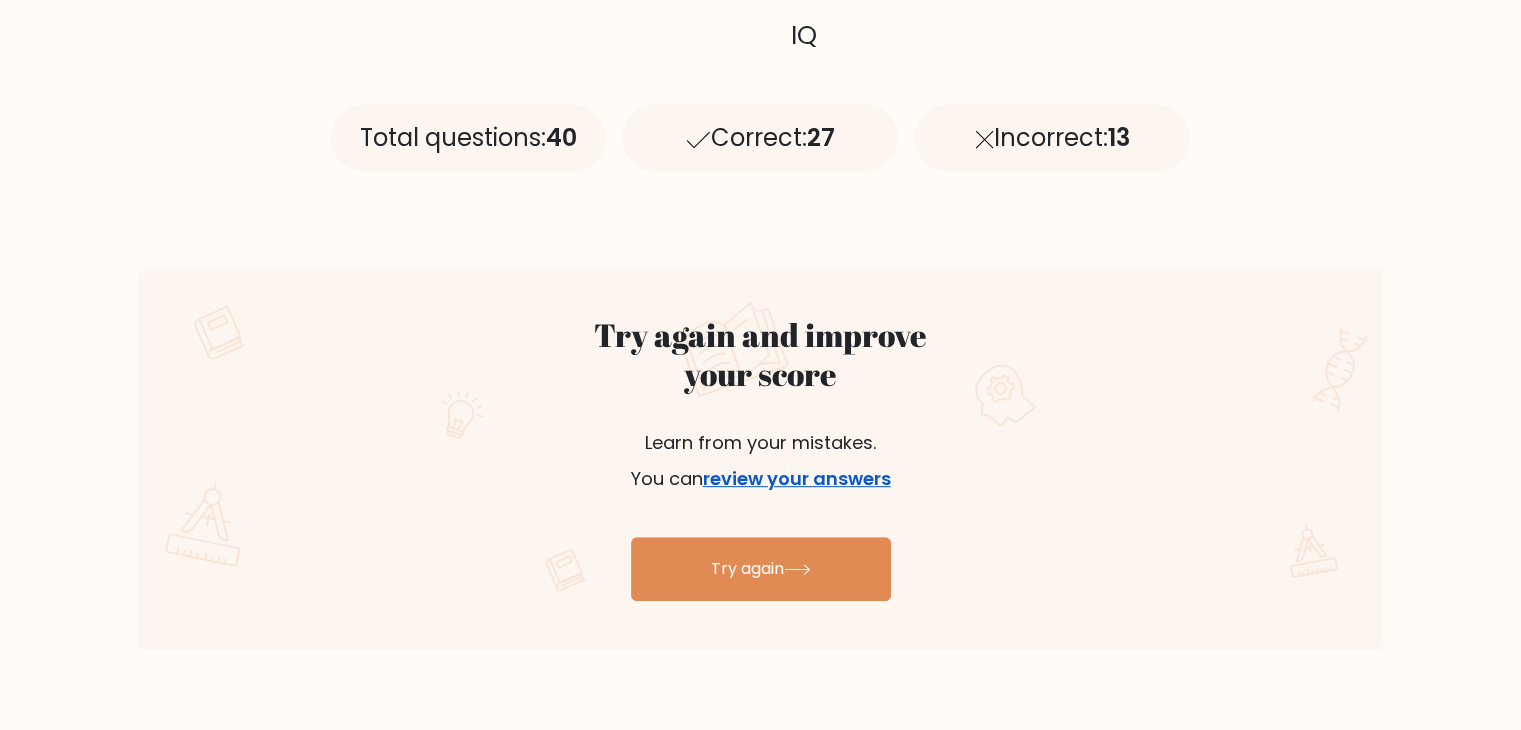 click on "review your answers" at bounding box center (797, 478) 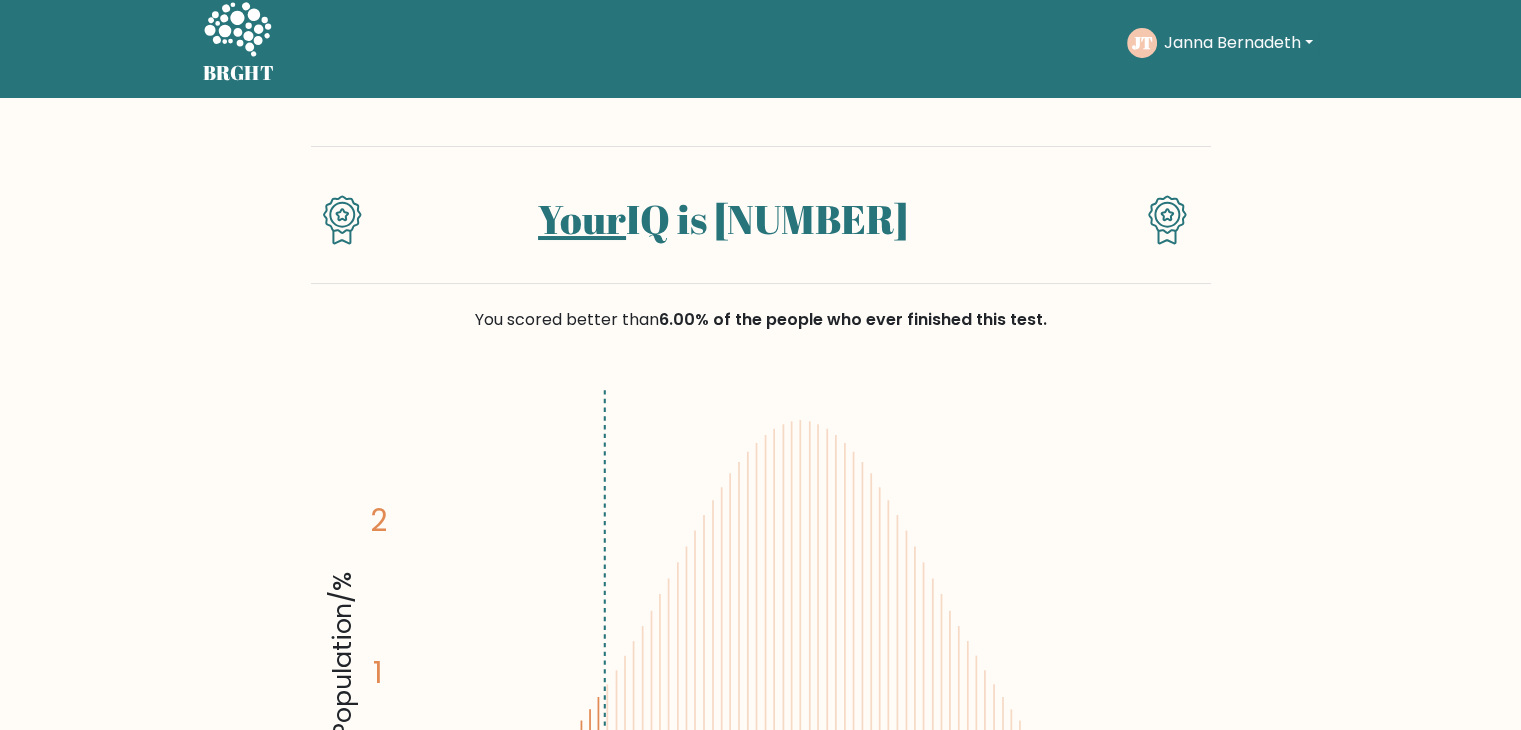 scroll, scrollTop: 0, scrollLeft: 0, axis: both 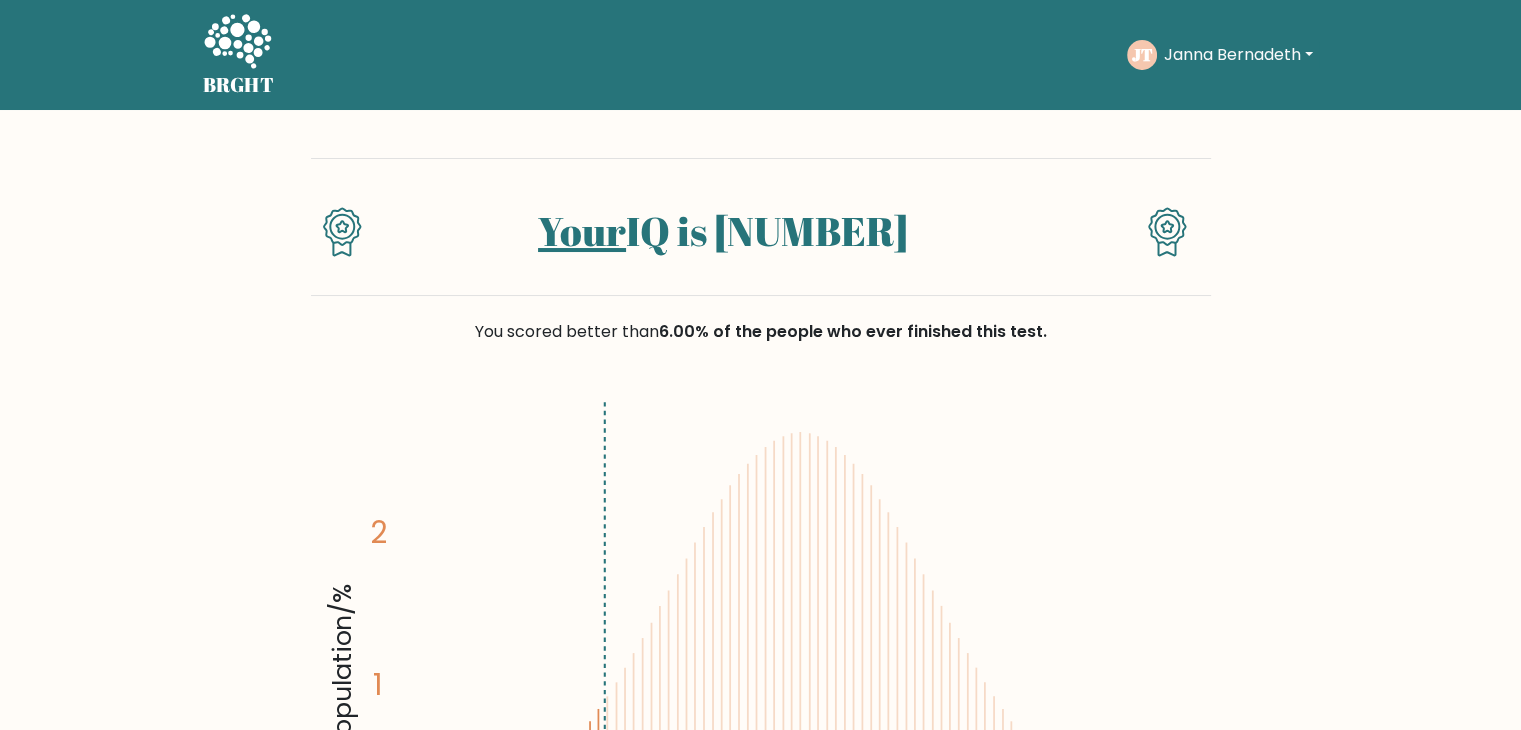 click on "Janna Bernadeth" at bounding box center [1237, 55] 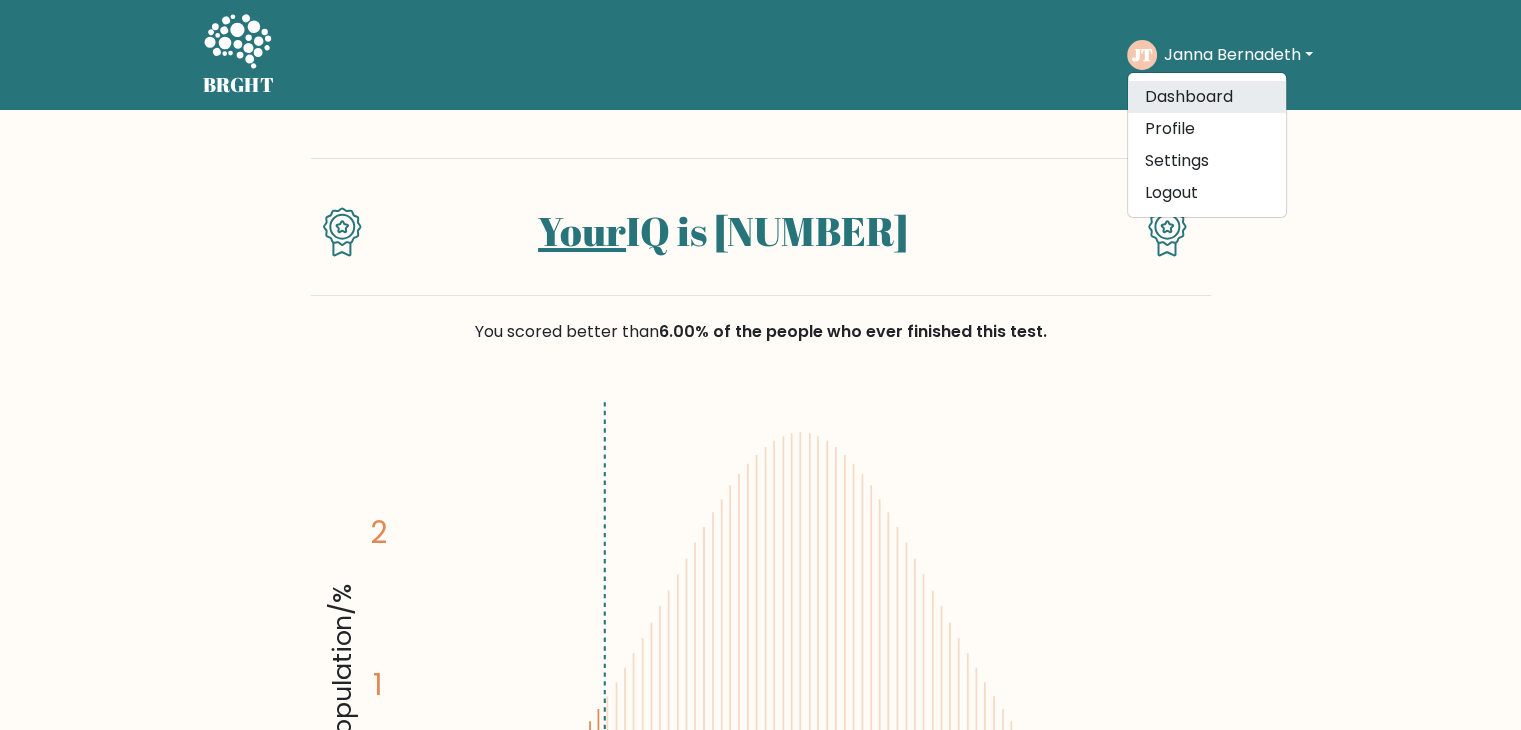click on "Dashboard" at bounding box center (1207, 97) 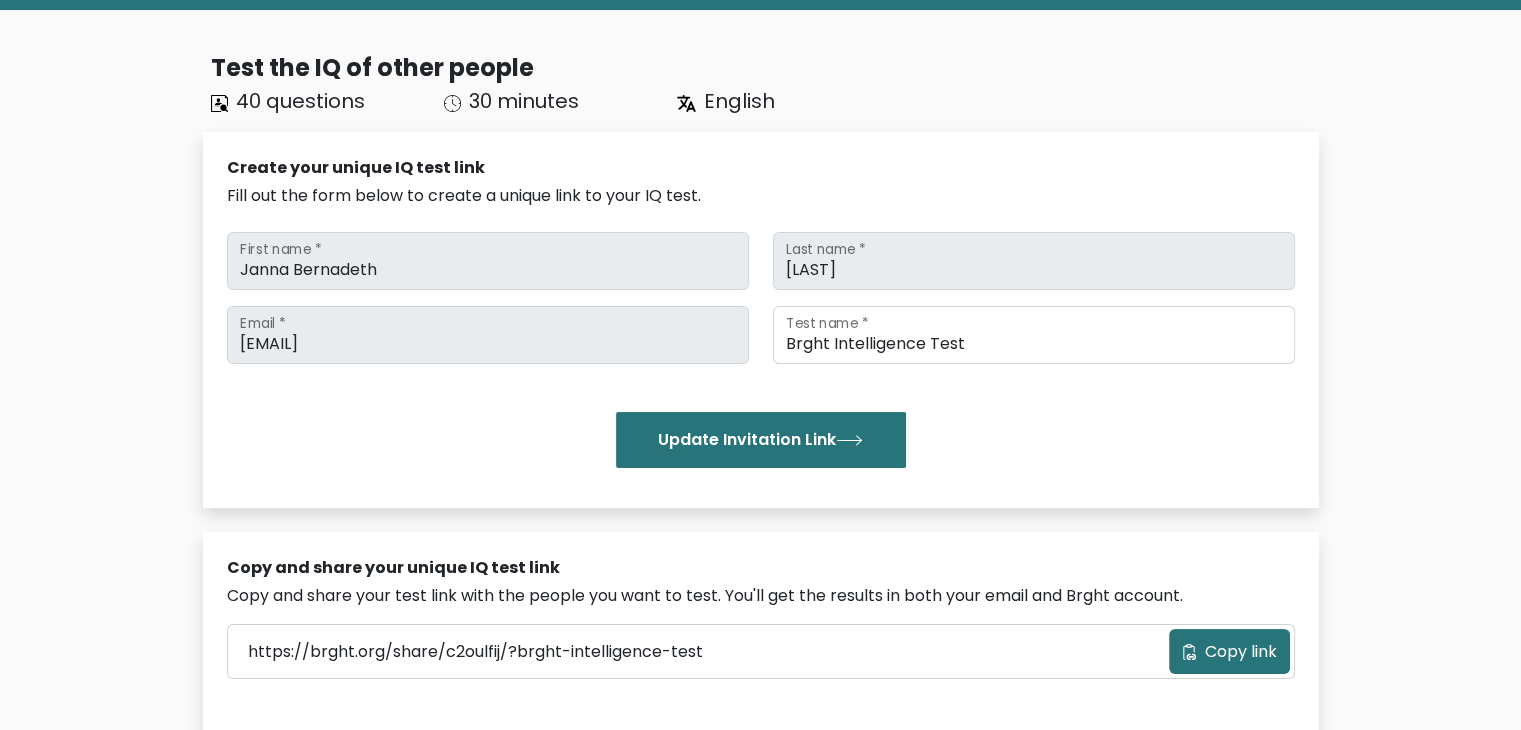 scroll, scrollTop: 0, scrollLeft: 0, axis: both 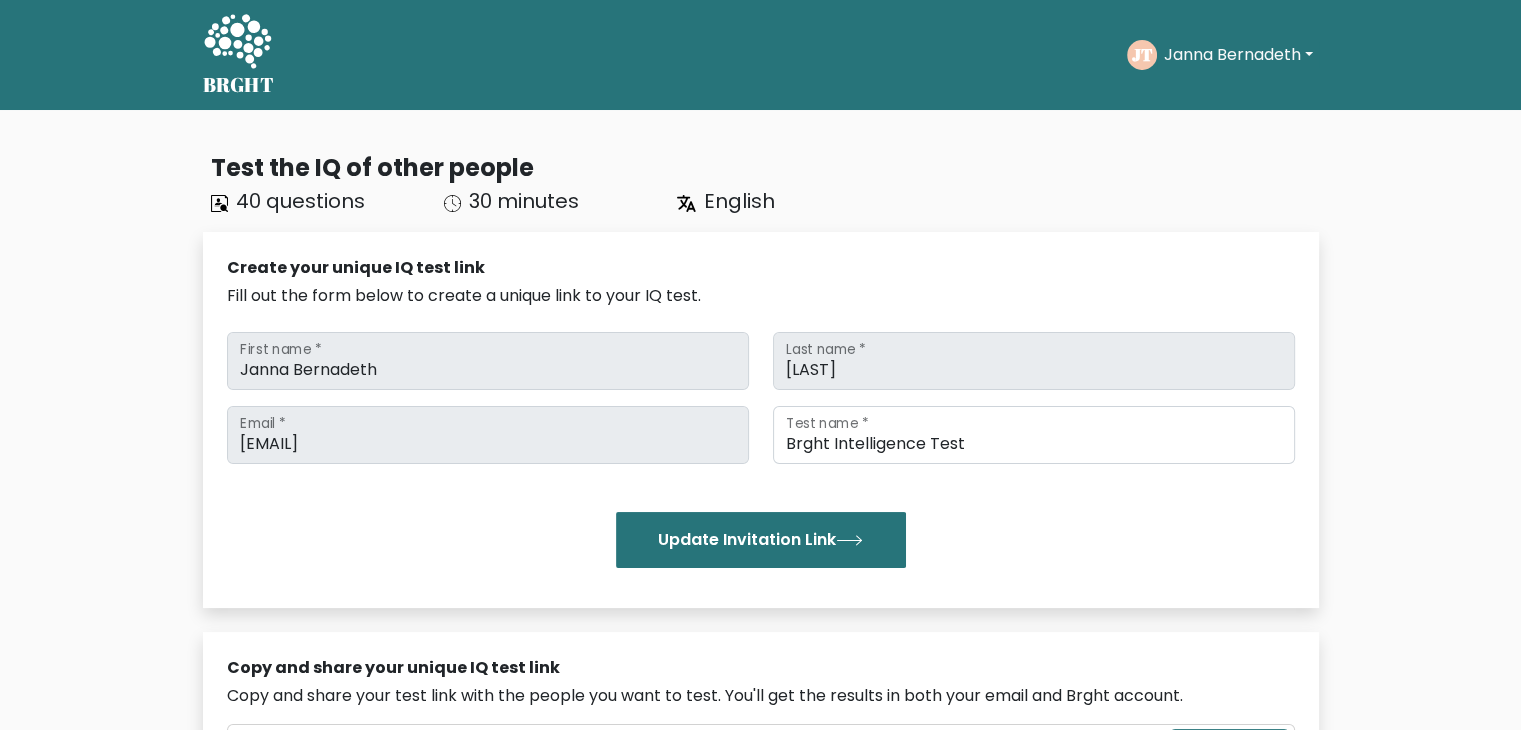 click on "Janna Bernadeth" at bounding box center [1237, 55] 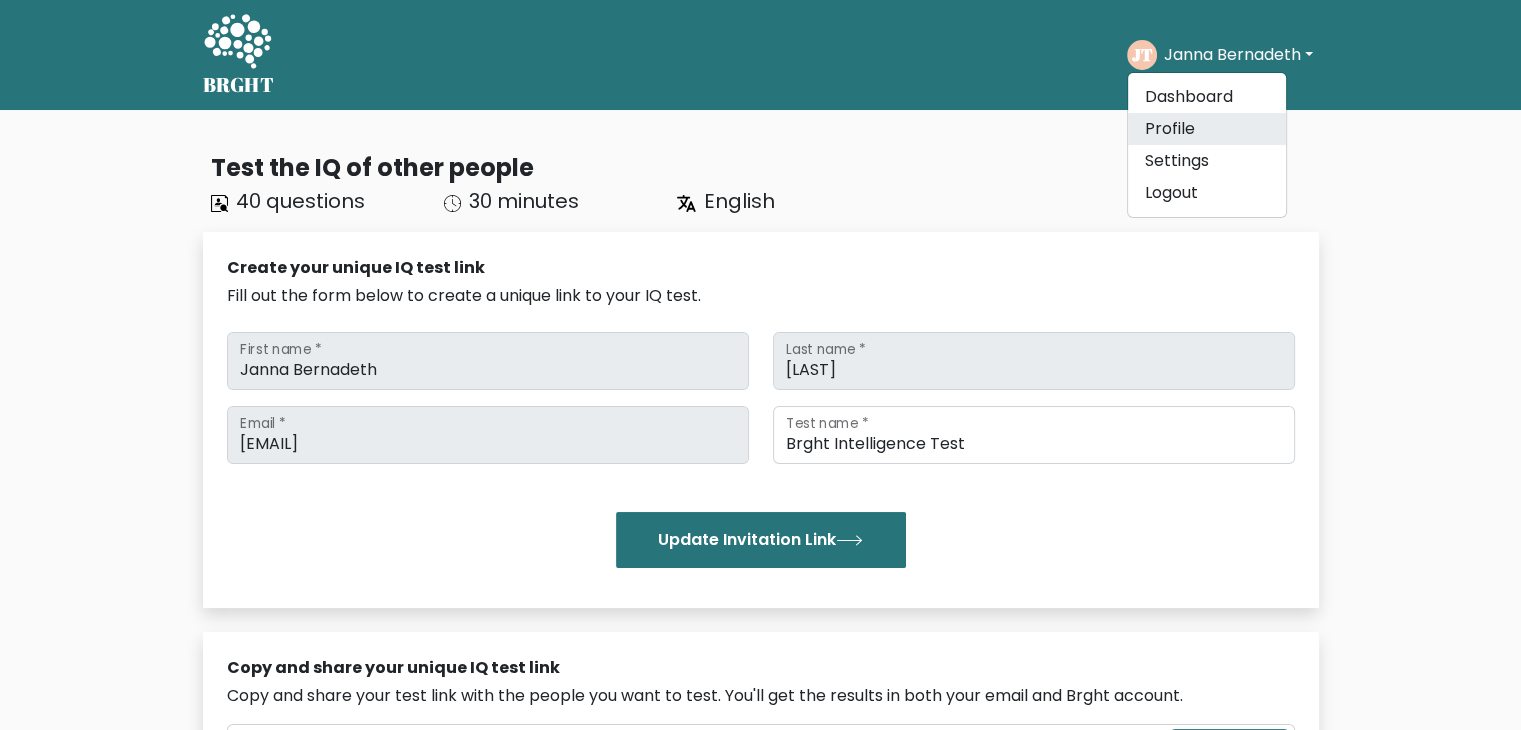 click on "Profile" at bounding box center [1207, 129] 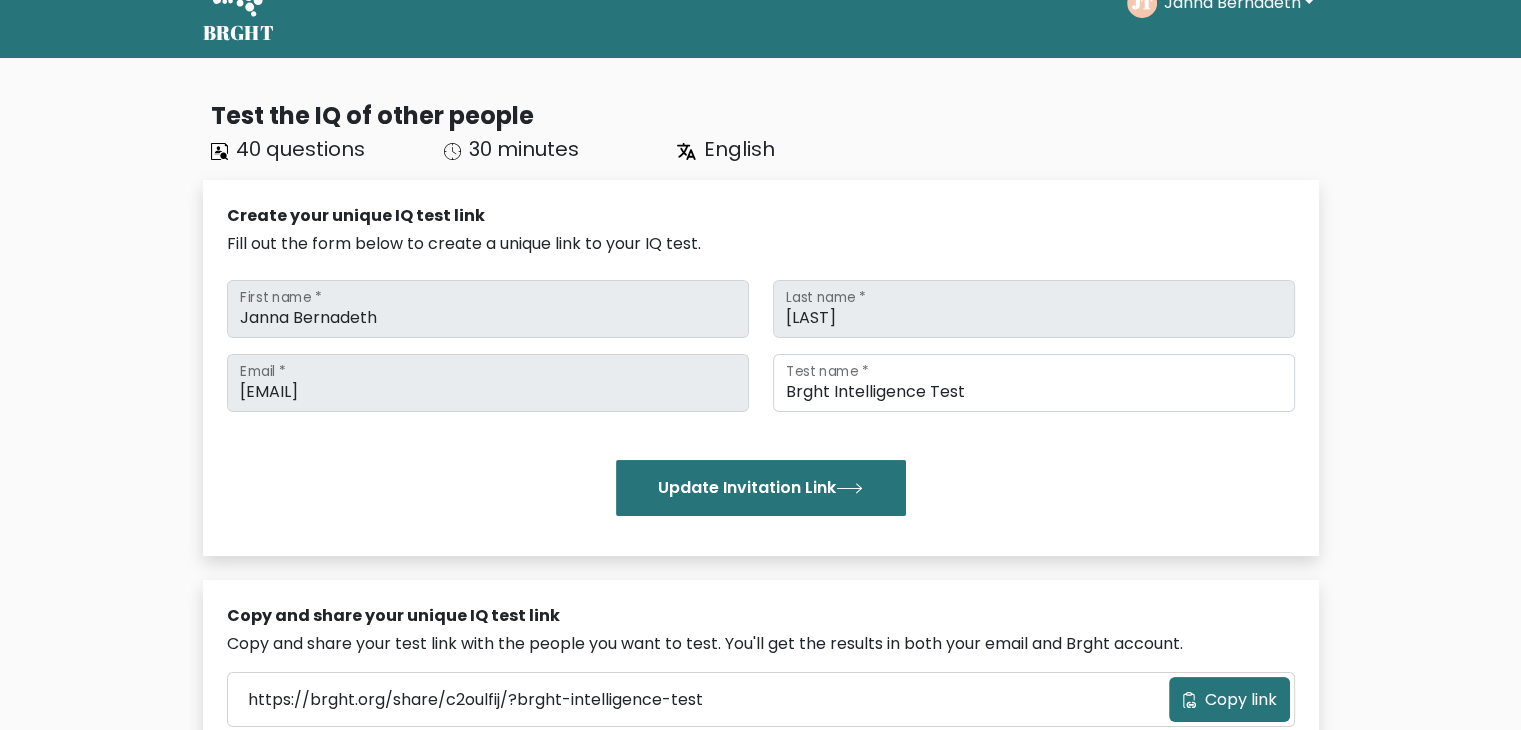 scroll, scrollTop: 100, scrollLeft: 0, axis: vertical 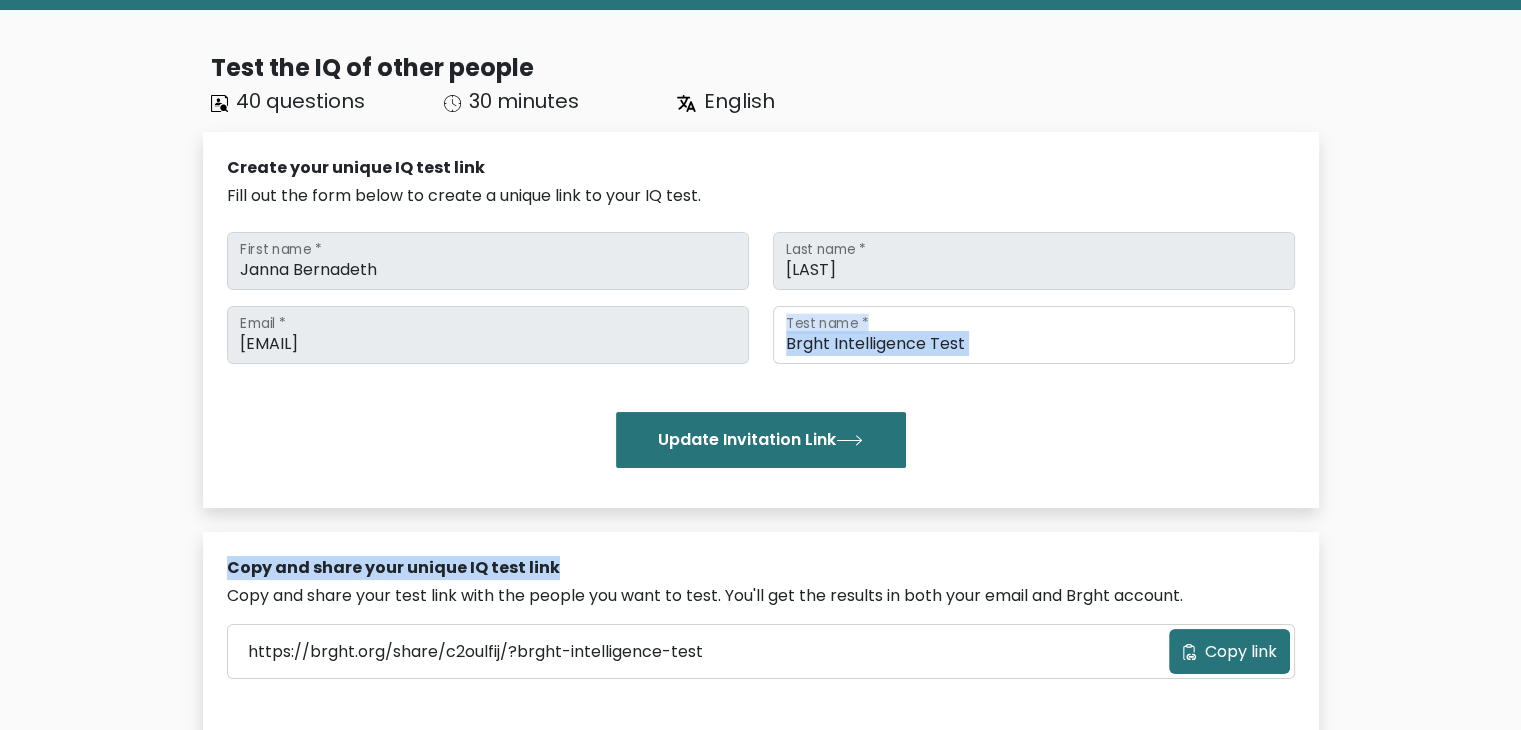 drag, startPoint x: 1517, startPoint y: 353, endPoint x: 1531, endPoint y: 524, distance: 171.57214 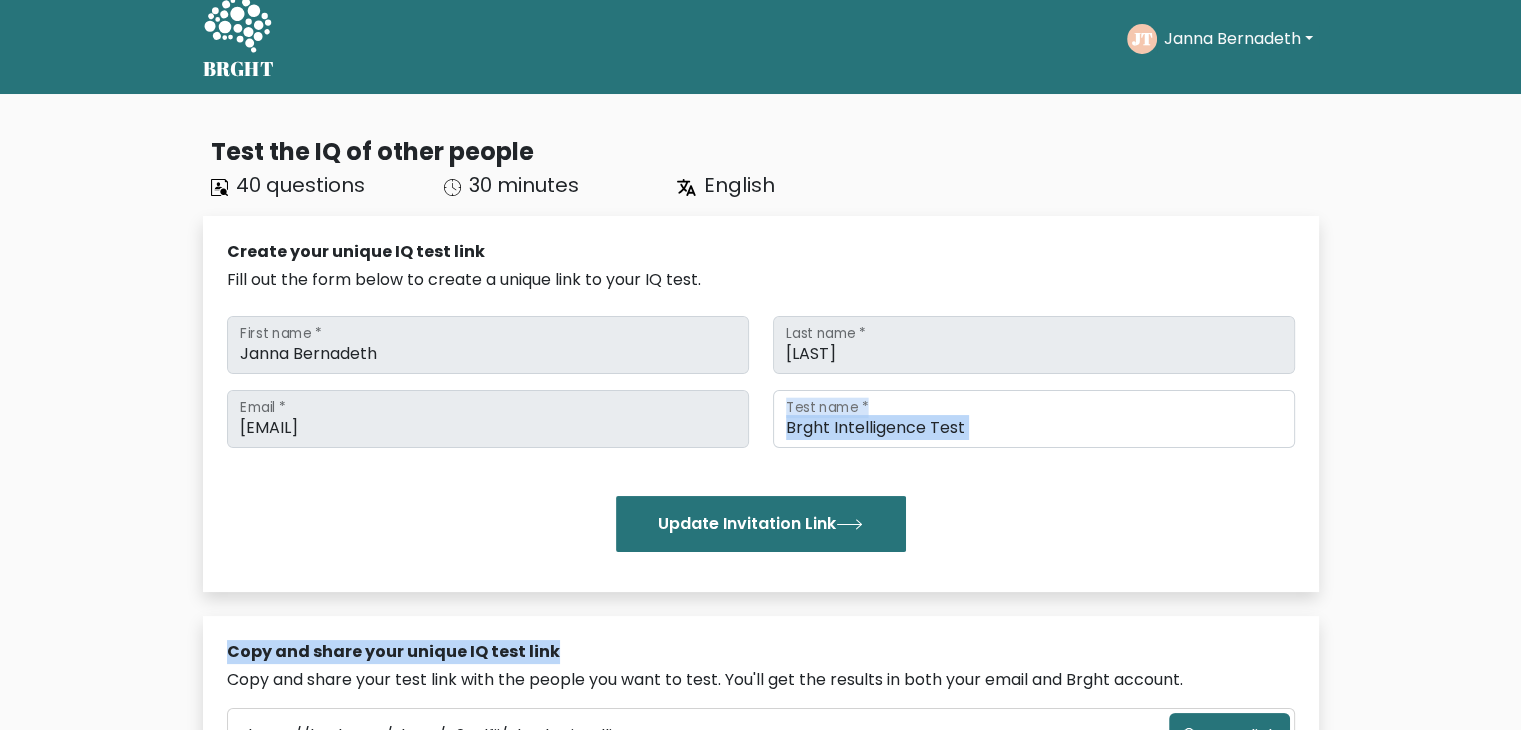 scroll, scrollTop: 0, scrollLeft: 0, axis: both 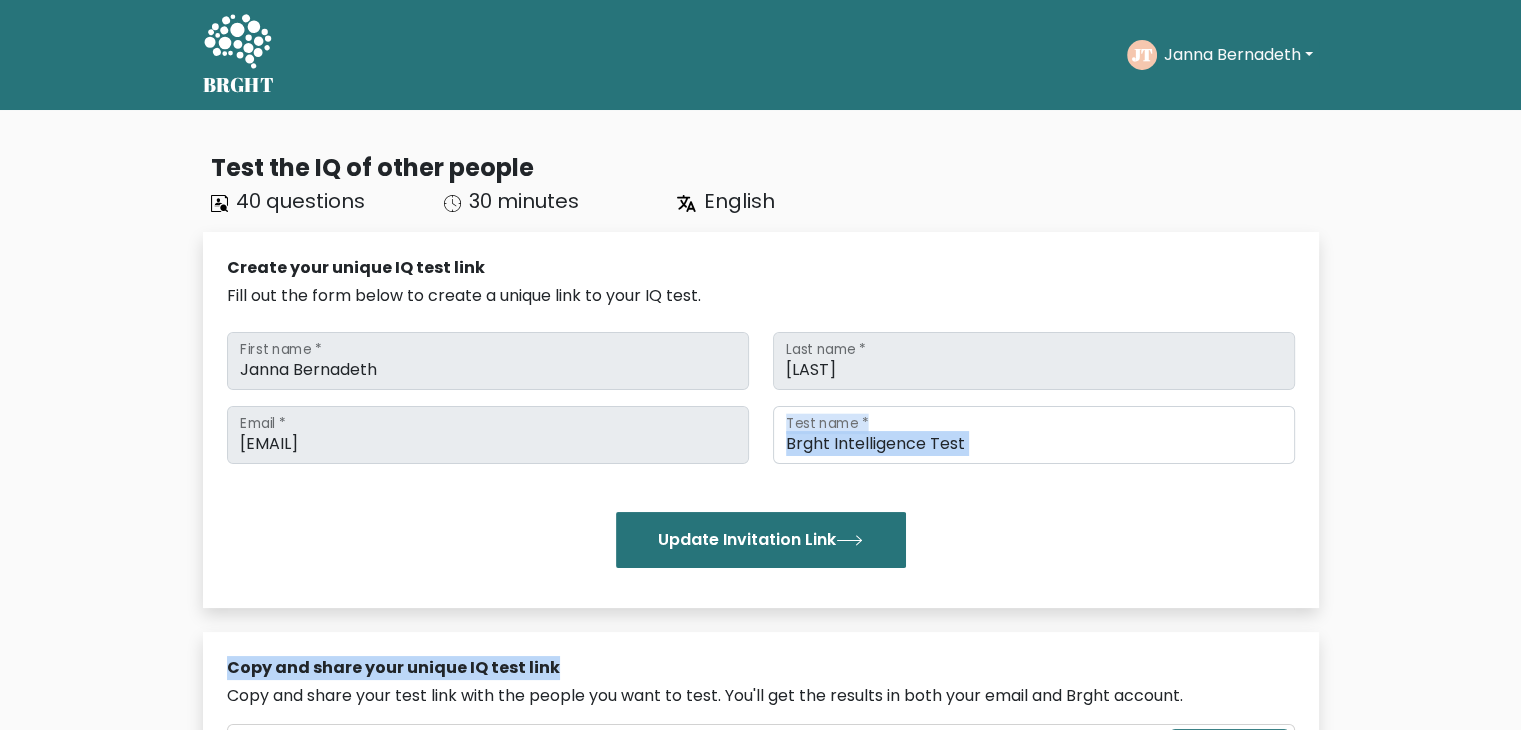 click on "Janna Bernadeth" at bounding box center (1237, 55) 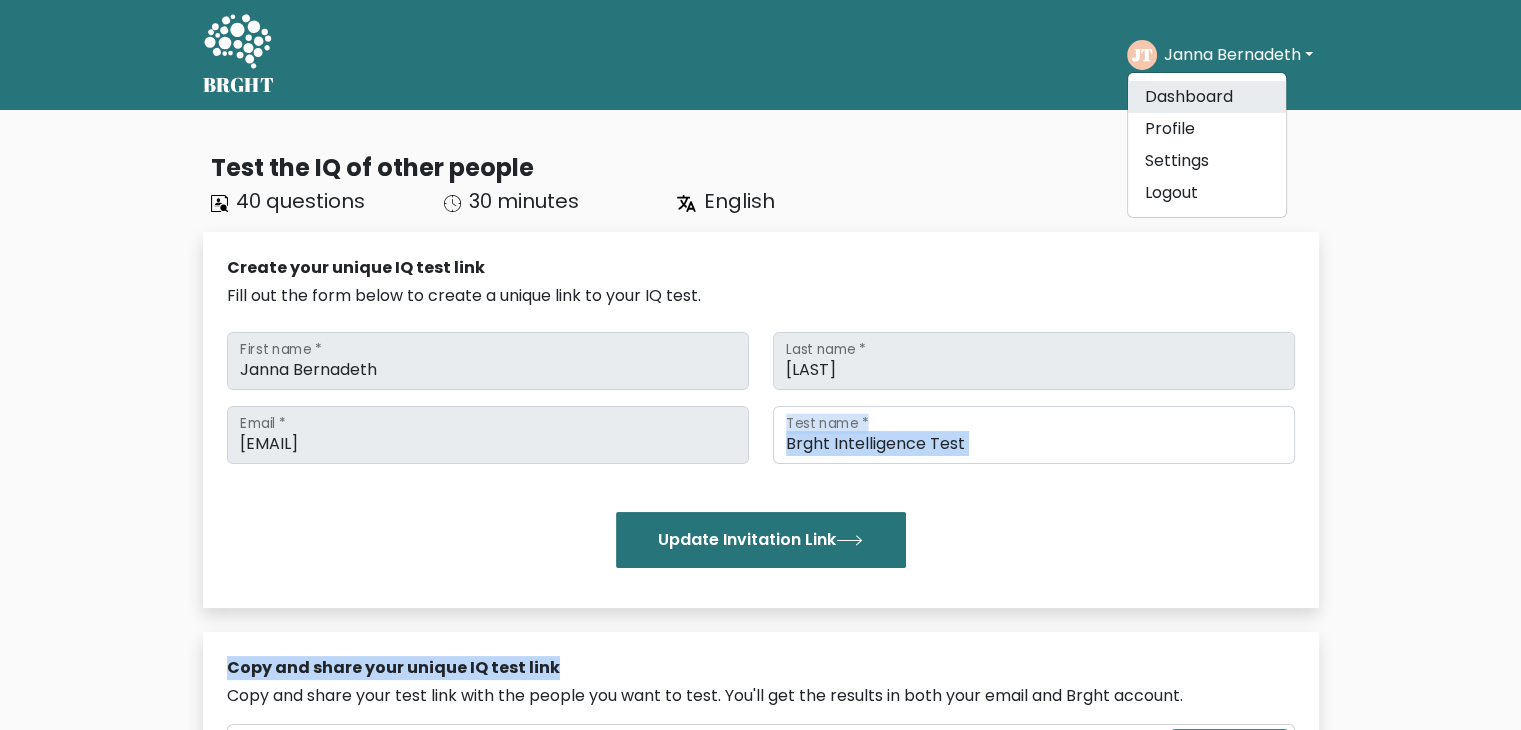 click on "Dashboard" at bounding box center (1207, 97) 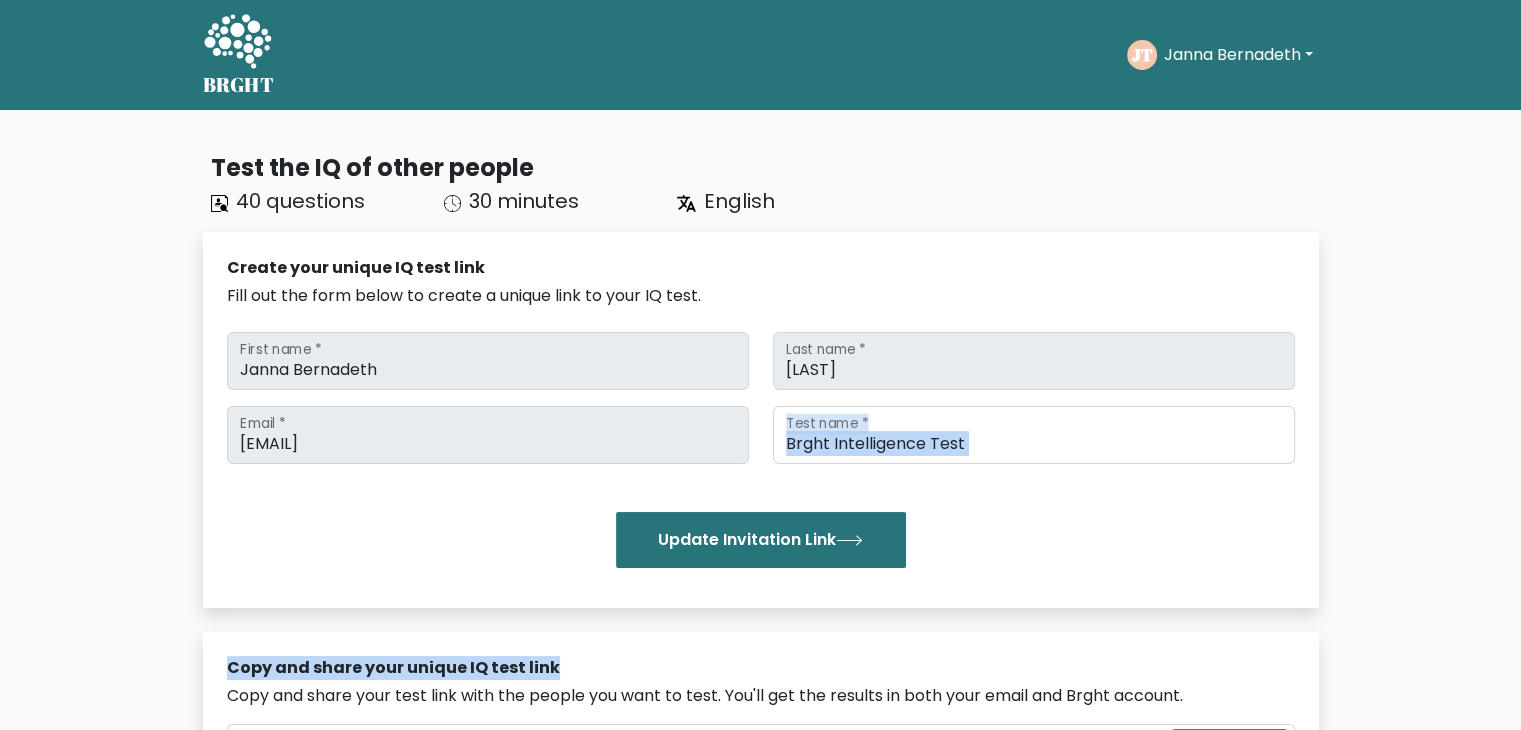 click on "Janna Bernadeth" at bounding box center (1237, 55) 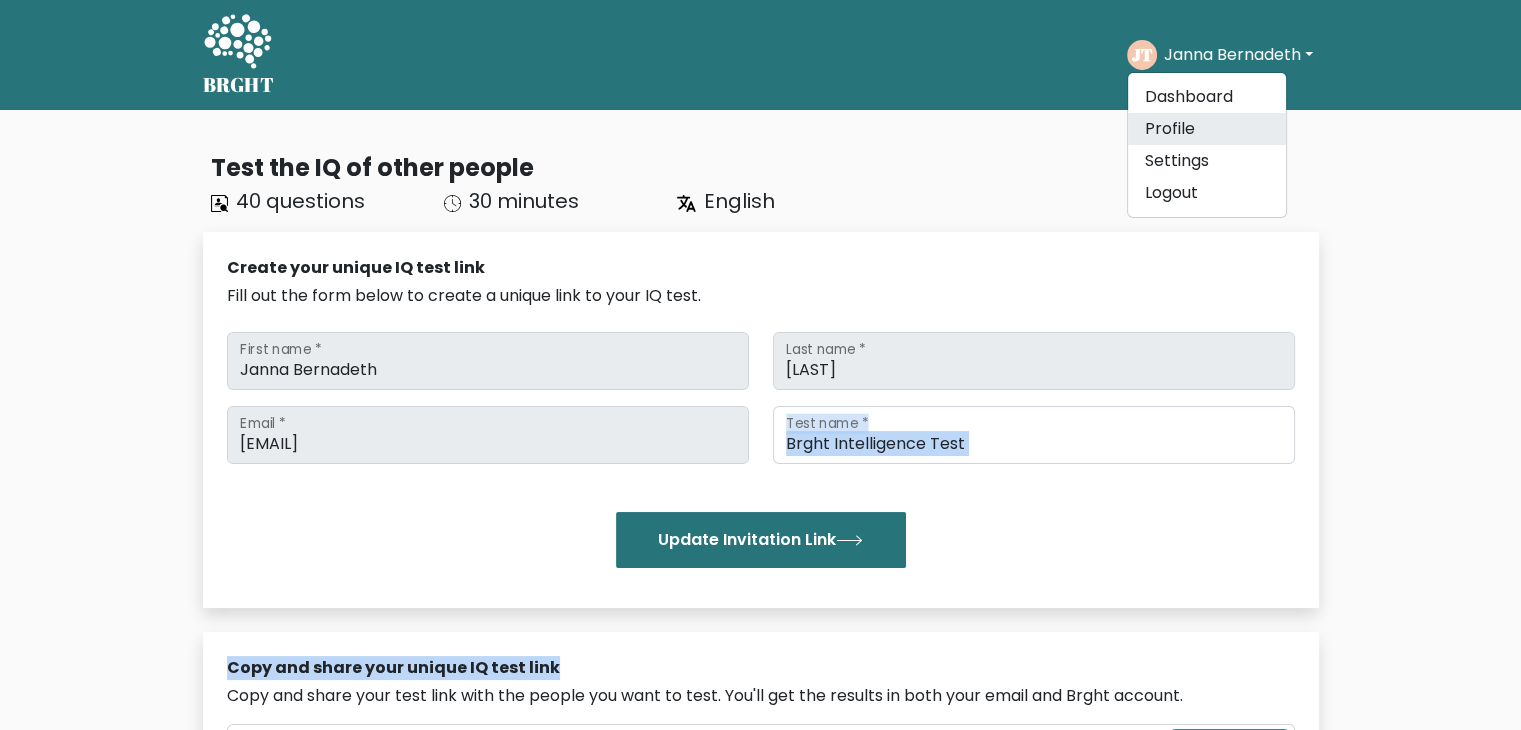 click on "Profile" at bounding box center (1207, 129) 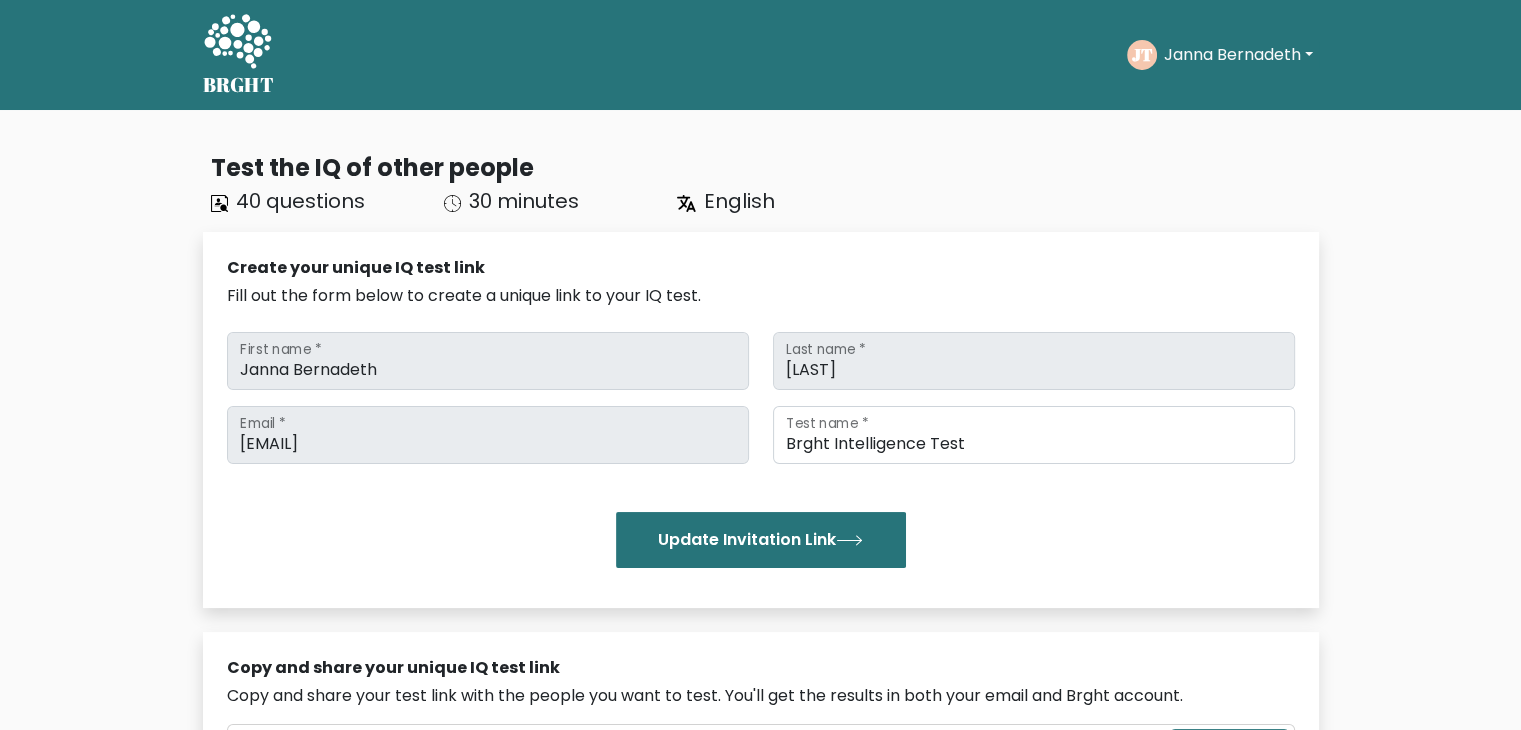 click on "JT" 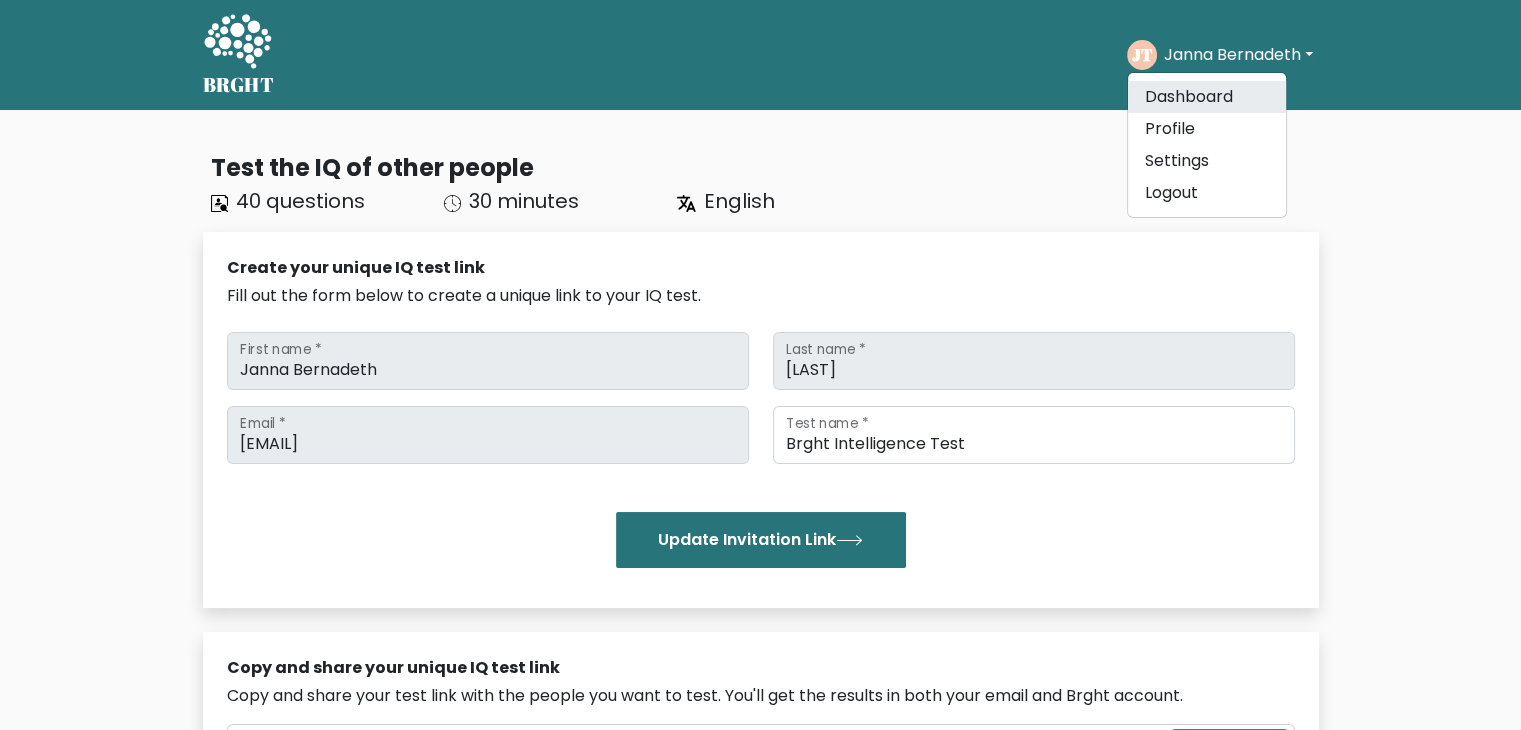 click on "Dashboard" at bounding box center [1207, 97] 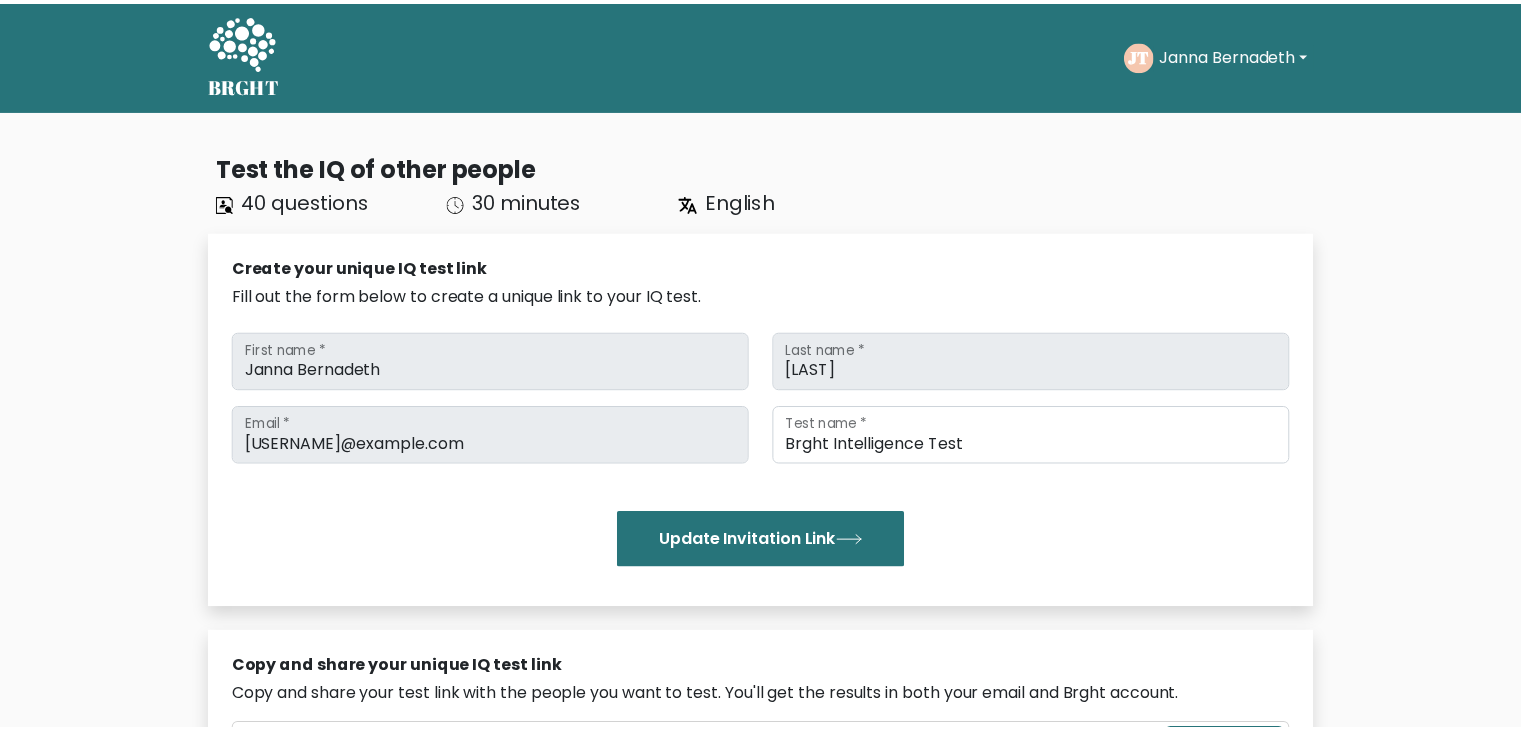 scroll, scrollTop: 0, scrollLeft: 0, axis: both 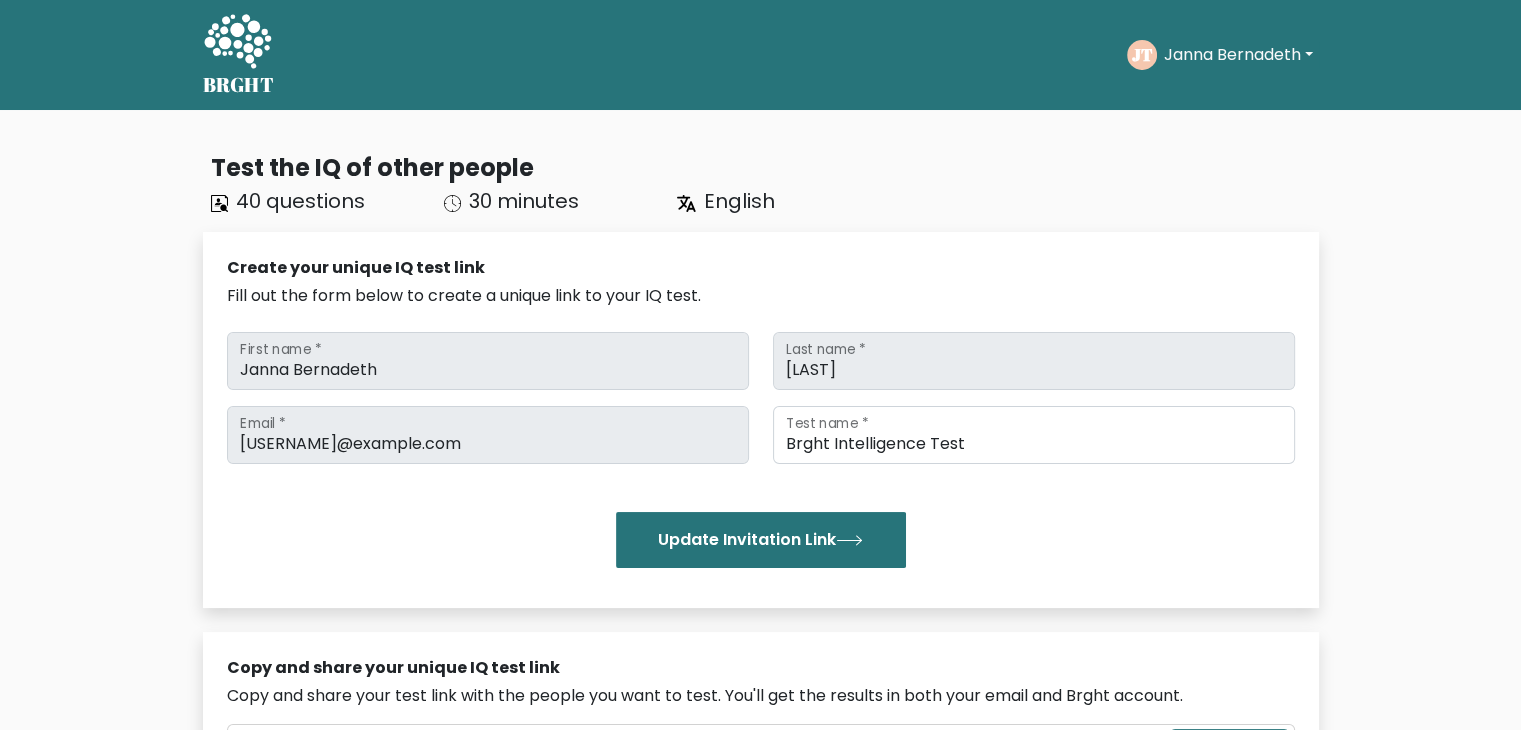 click on "Janna Bernadeth" at bounding box center (1237, 55) 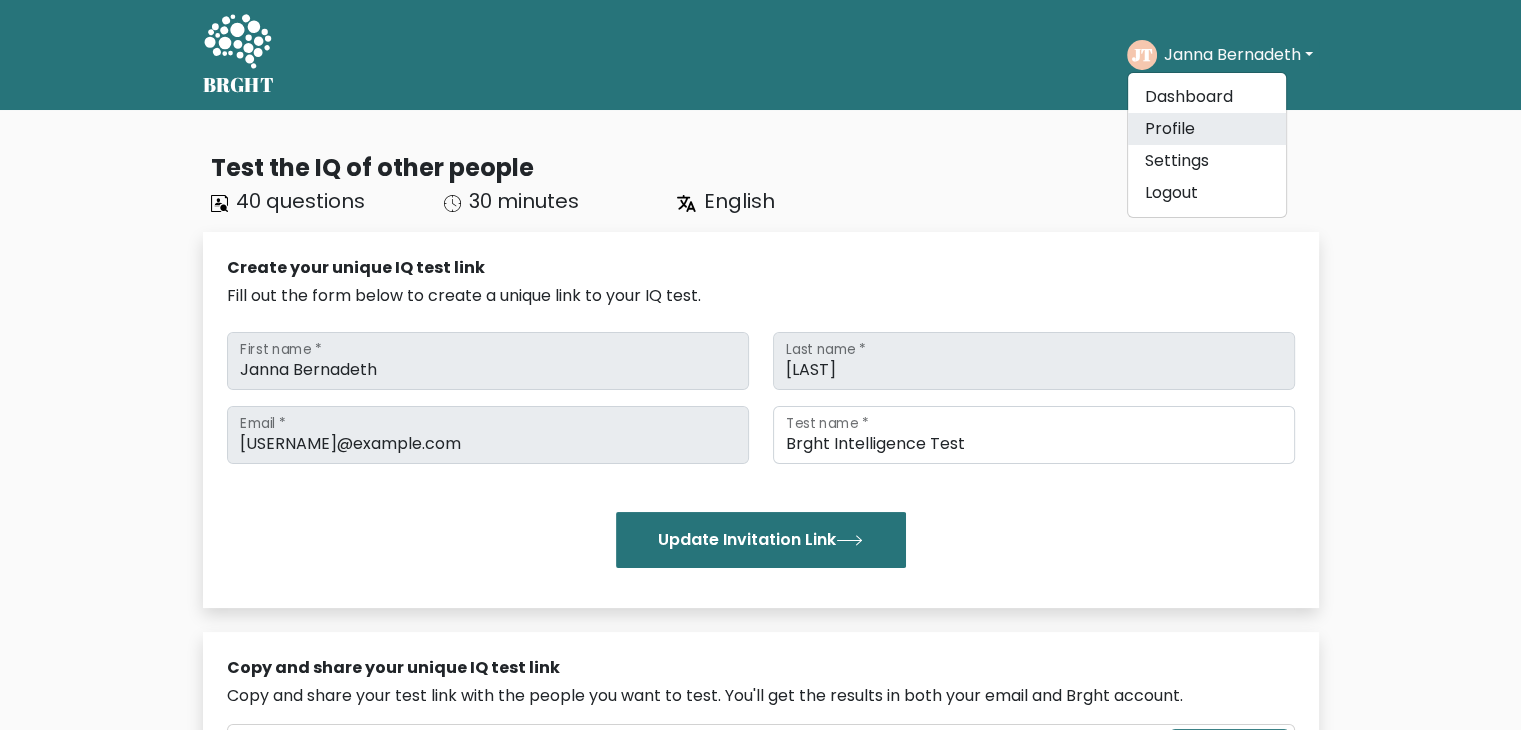 click on "Profile" at bounding box center [1207, 129] 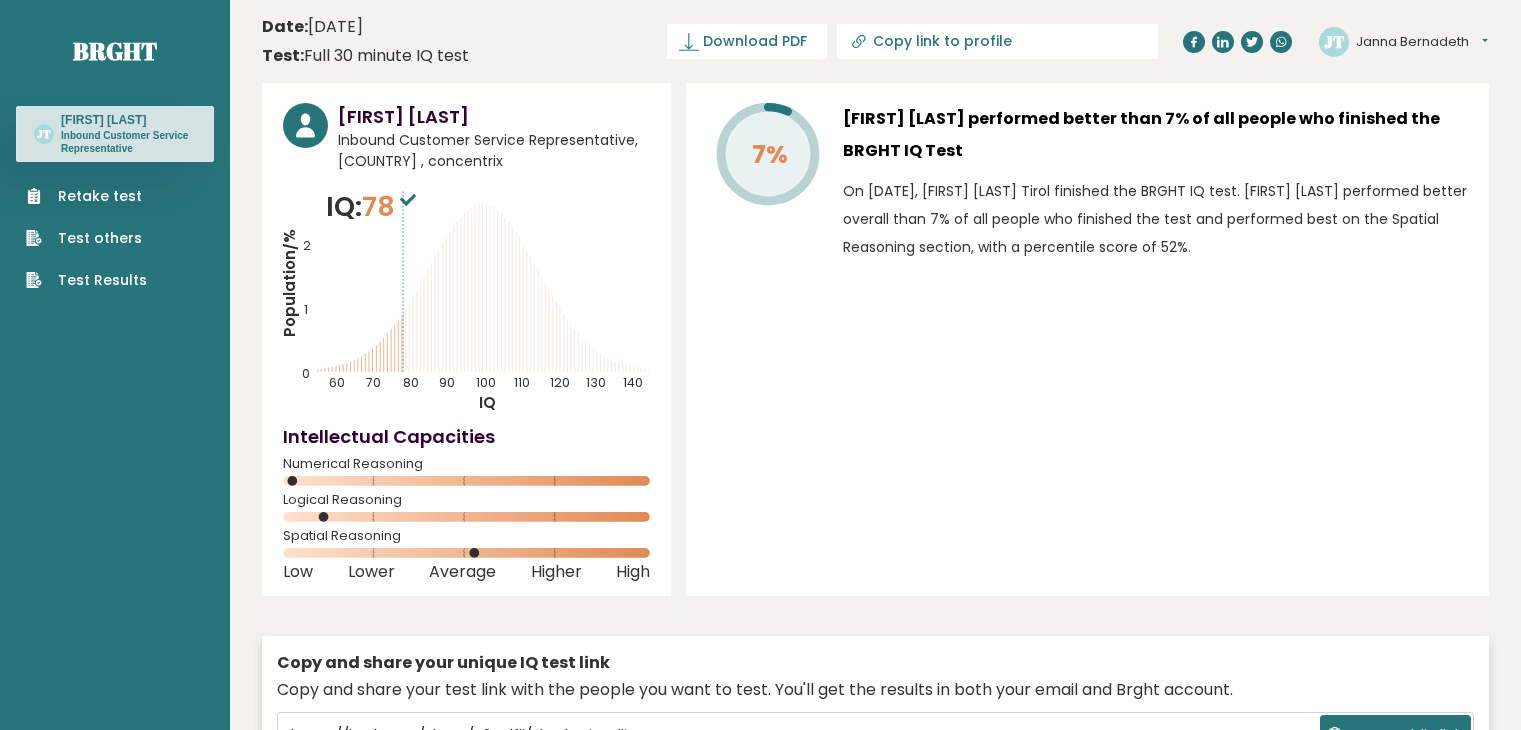 scroll, scrollTop: 0, scrollLeft: 0, axis: both 